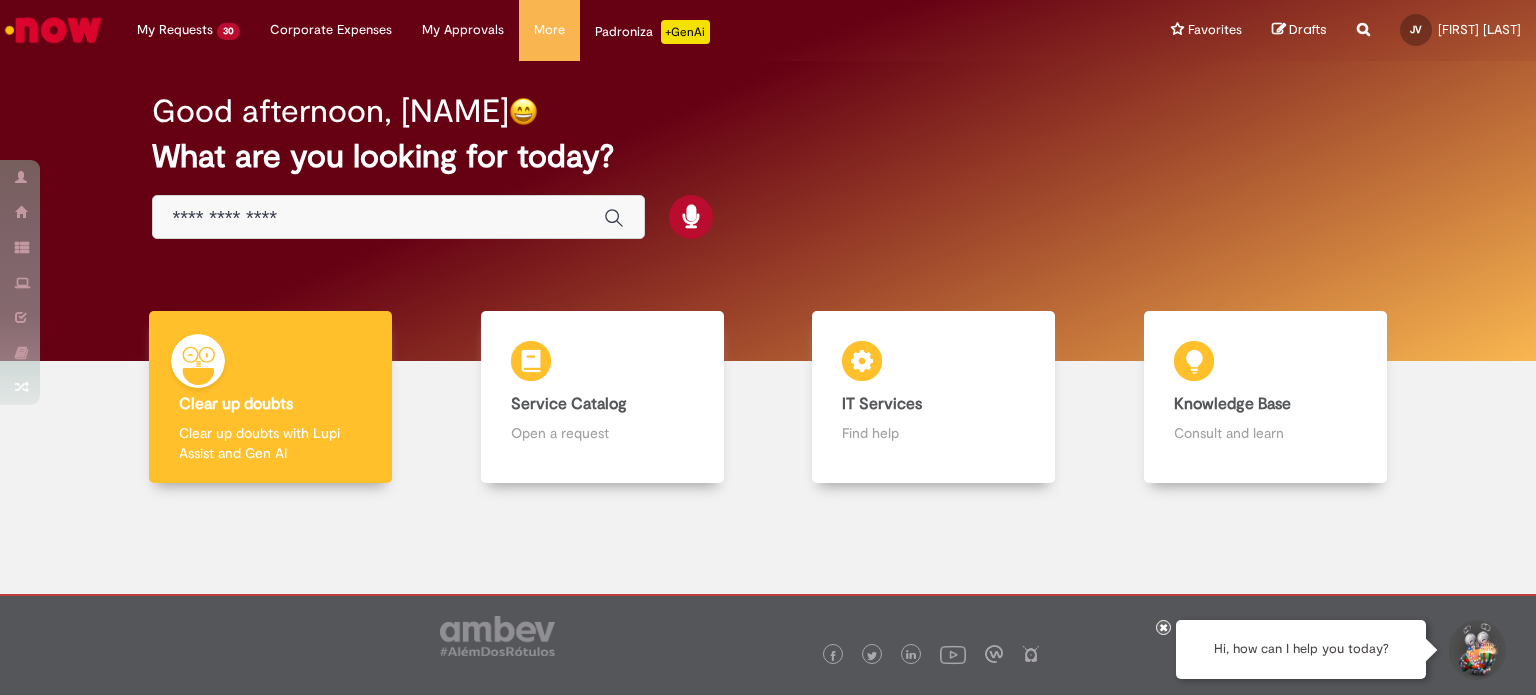 scroll, scrollTop: 0, scrollLeft: 0, axis: both 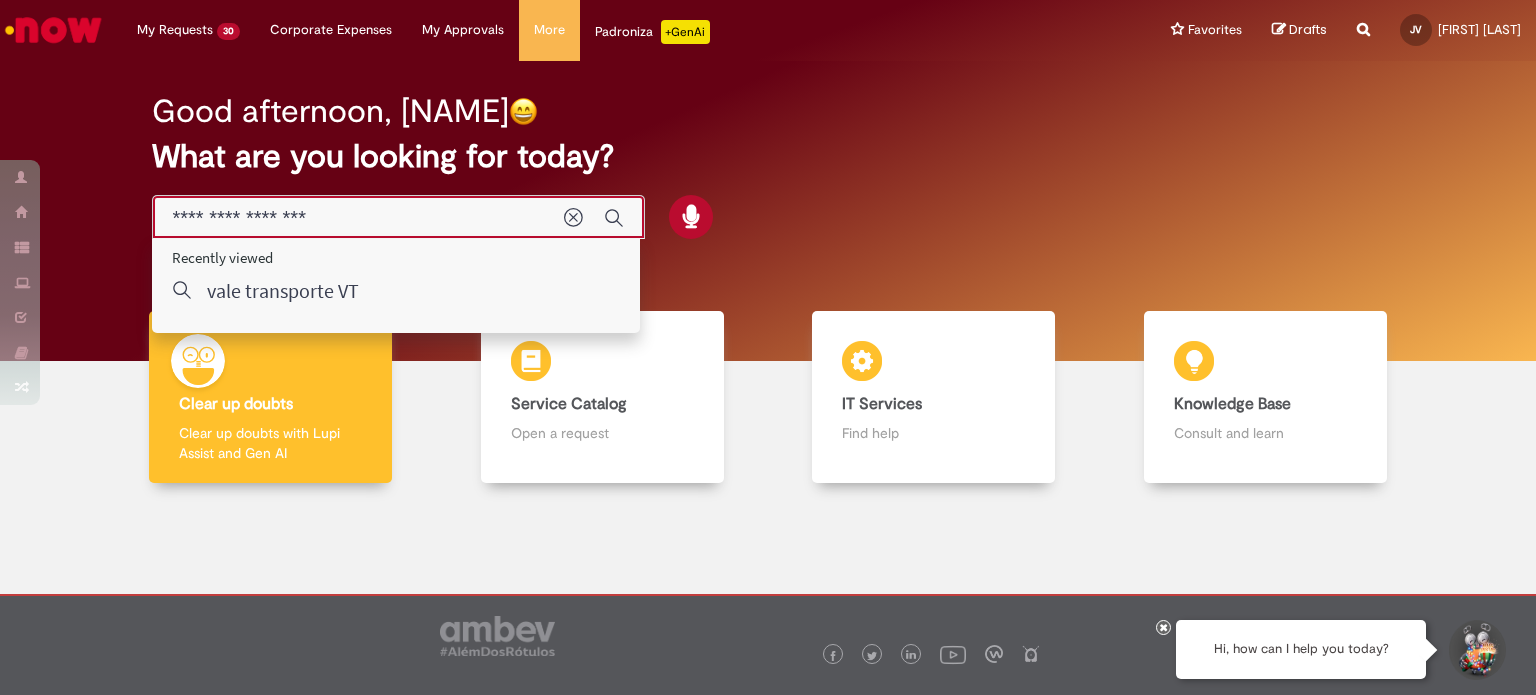 type on "**********" 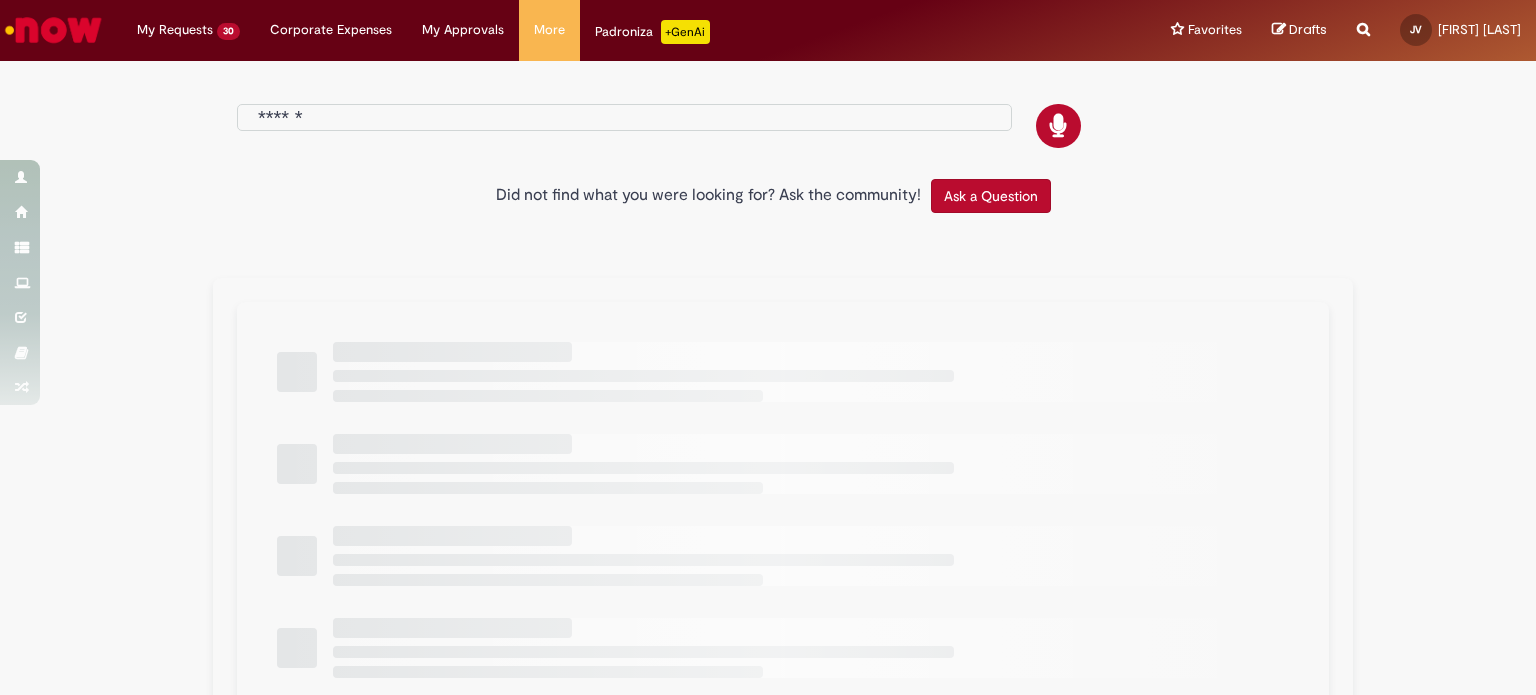 type on "**********" 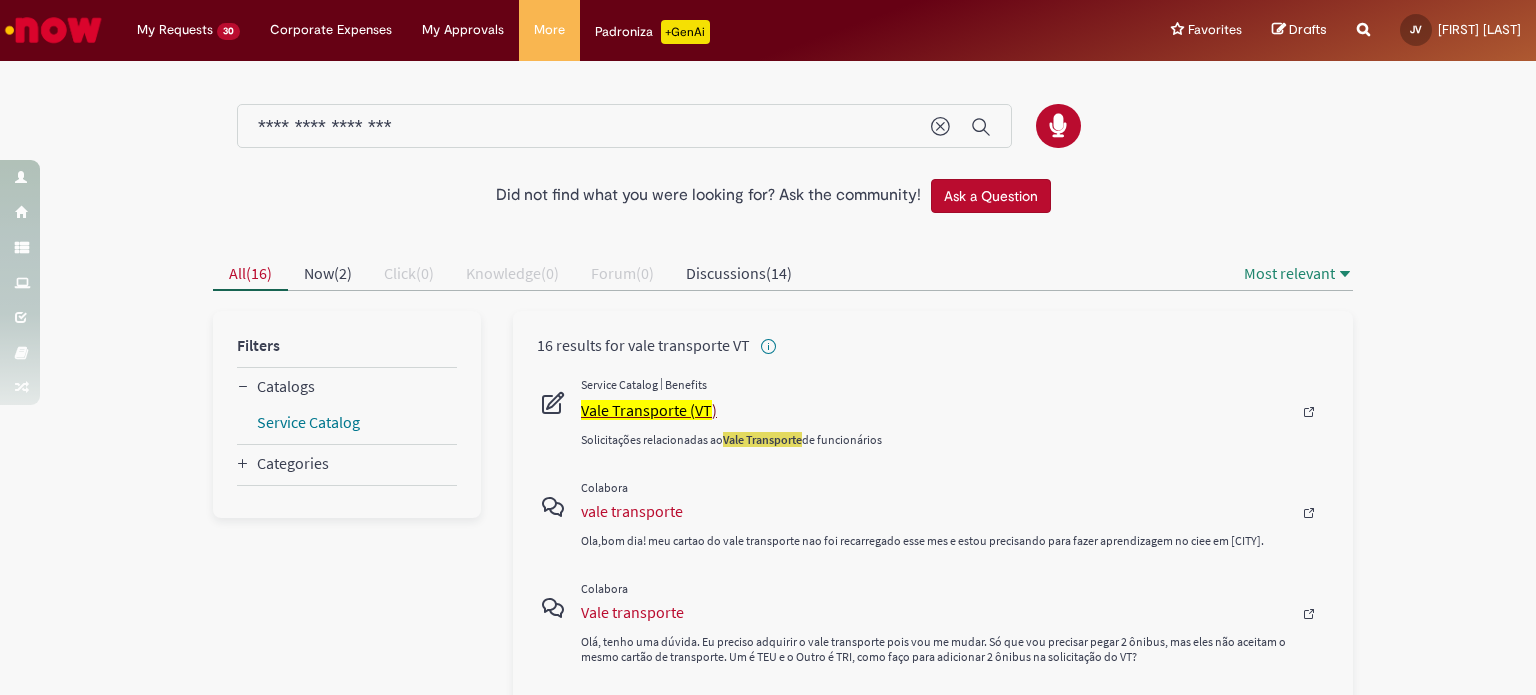 click on "Vale Transporte (VT" at bounding box center [646, 410] 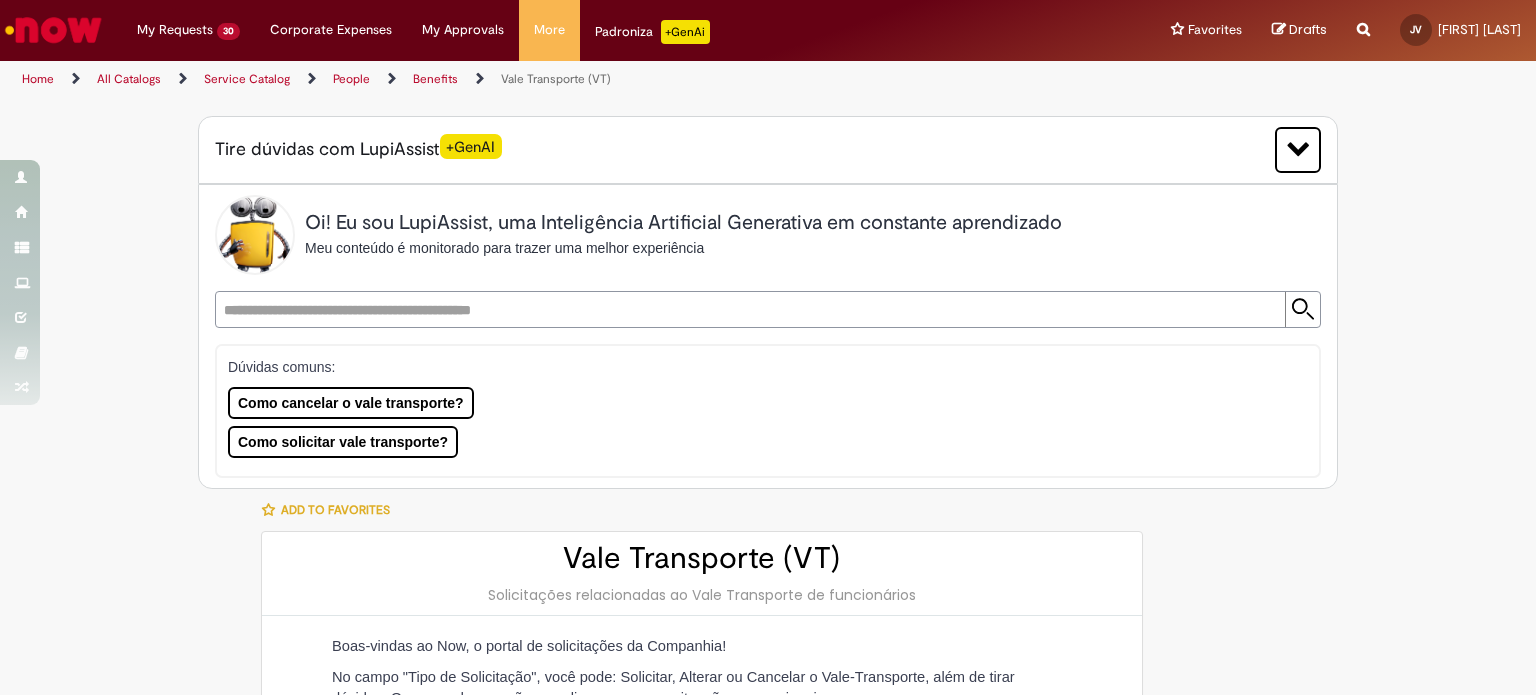 type on "**********" 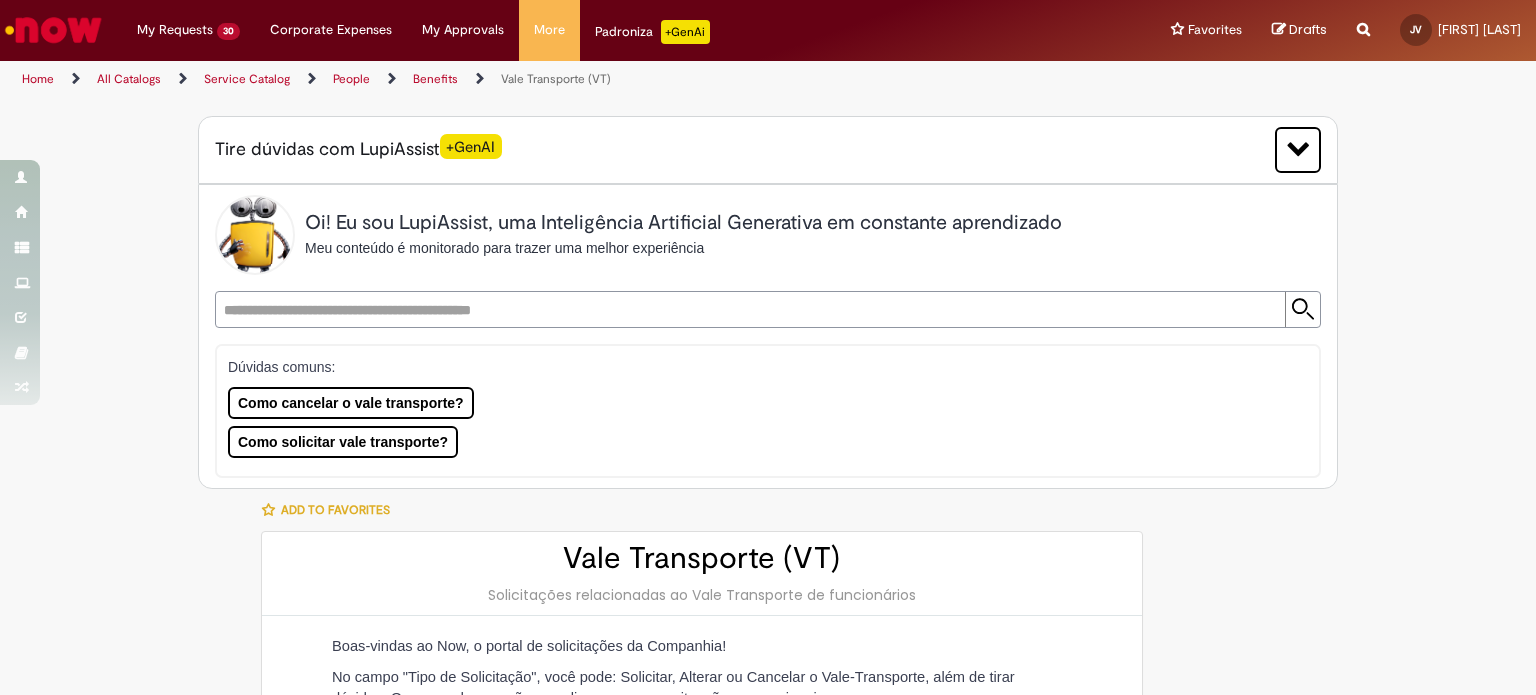 type on "**********" 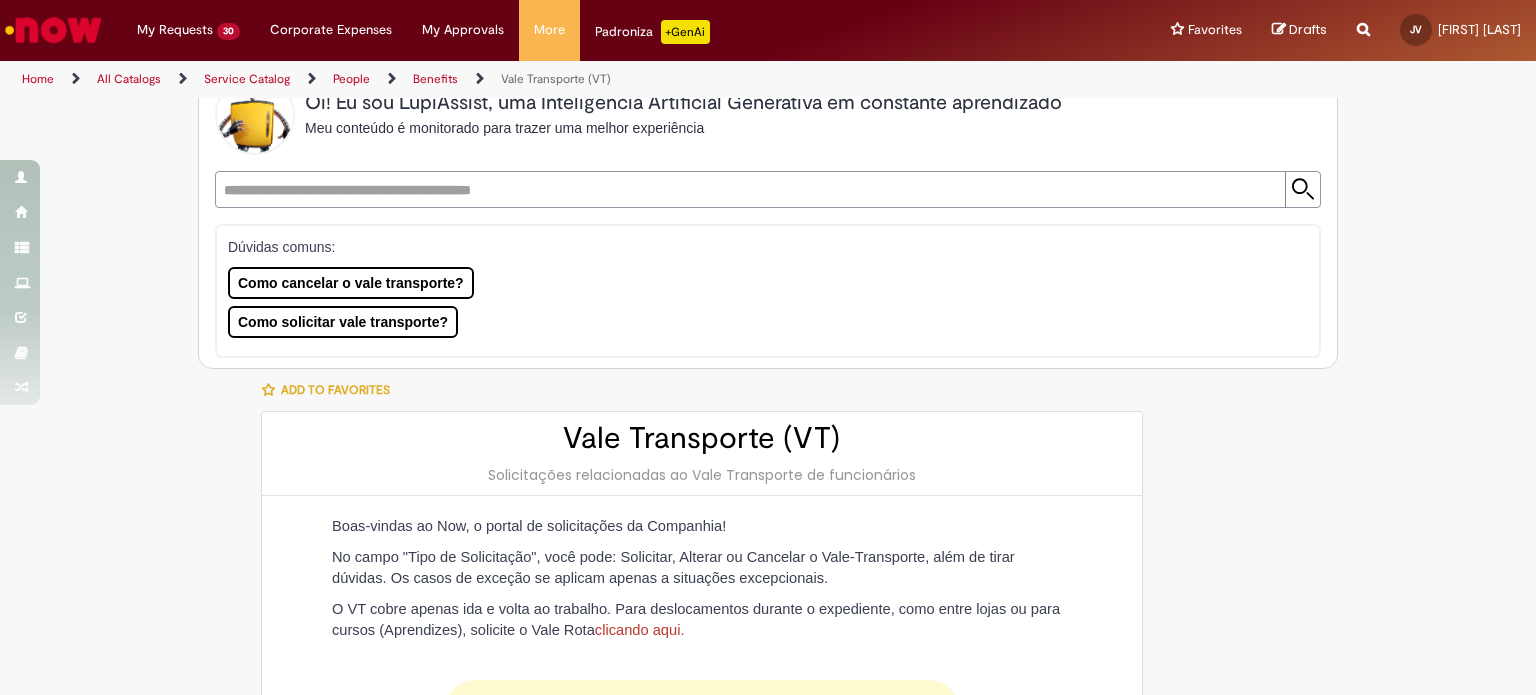 scroll, scrollTop: 0, scrollLeft: 0, axis: both 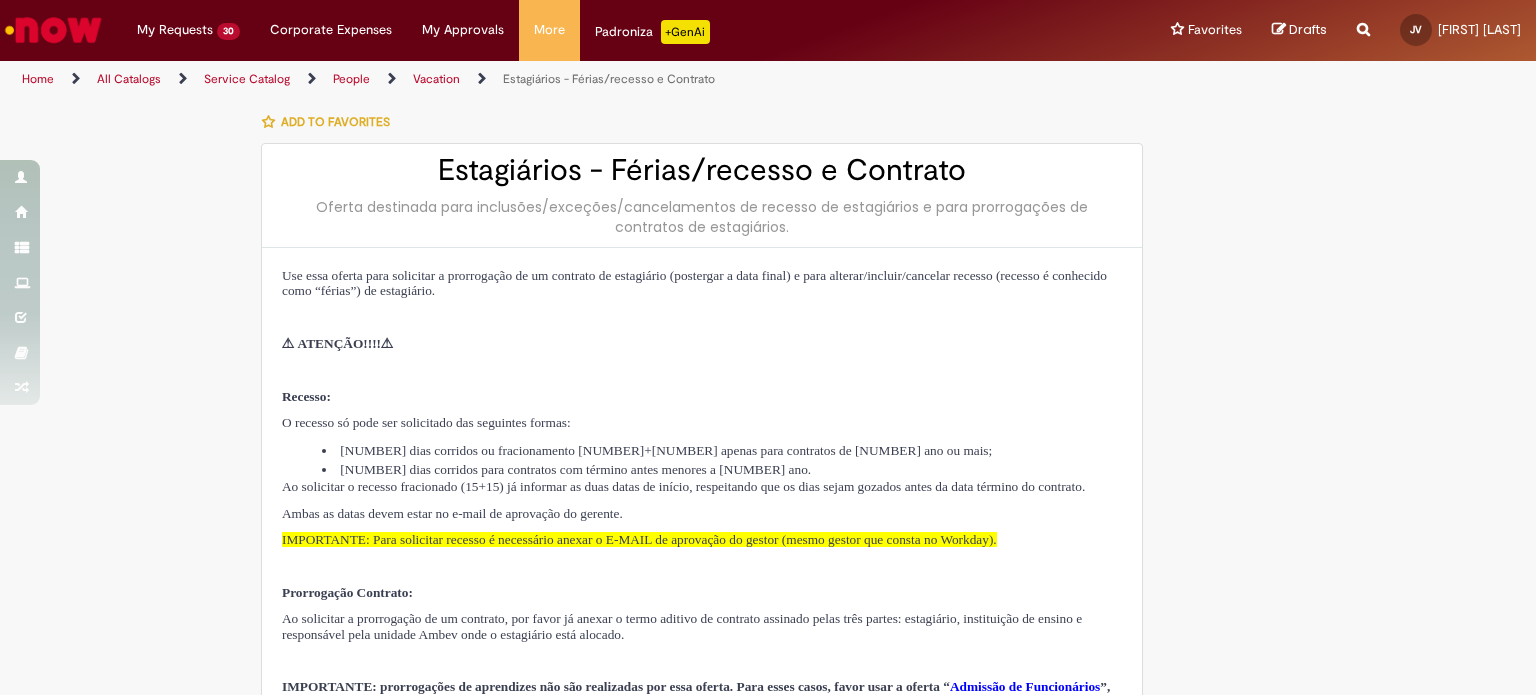 type on "**********" 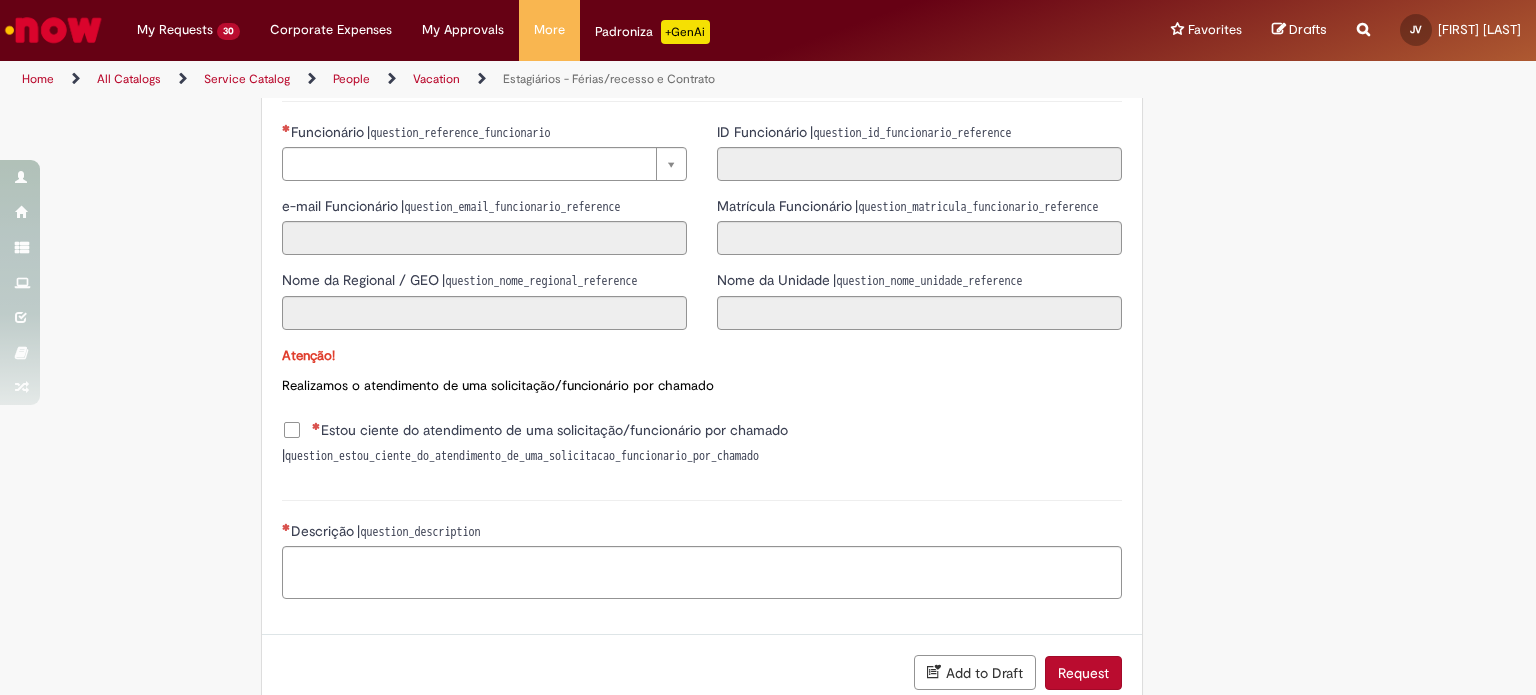 scroll, scrollTop: 1000, scrollLeft: 0, axis: vertical 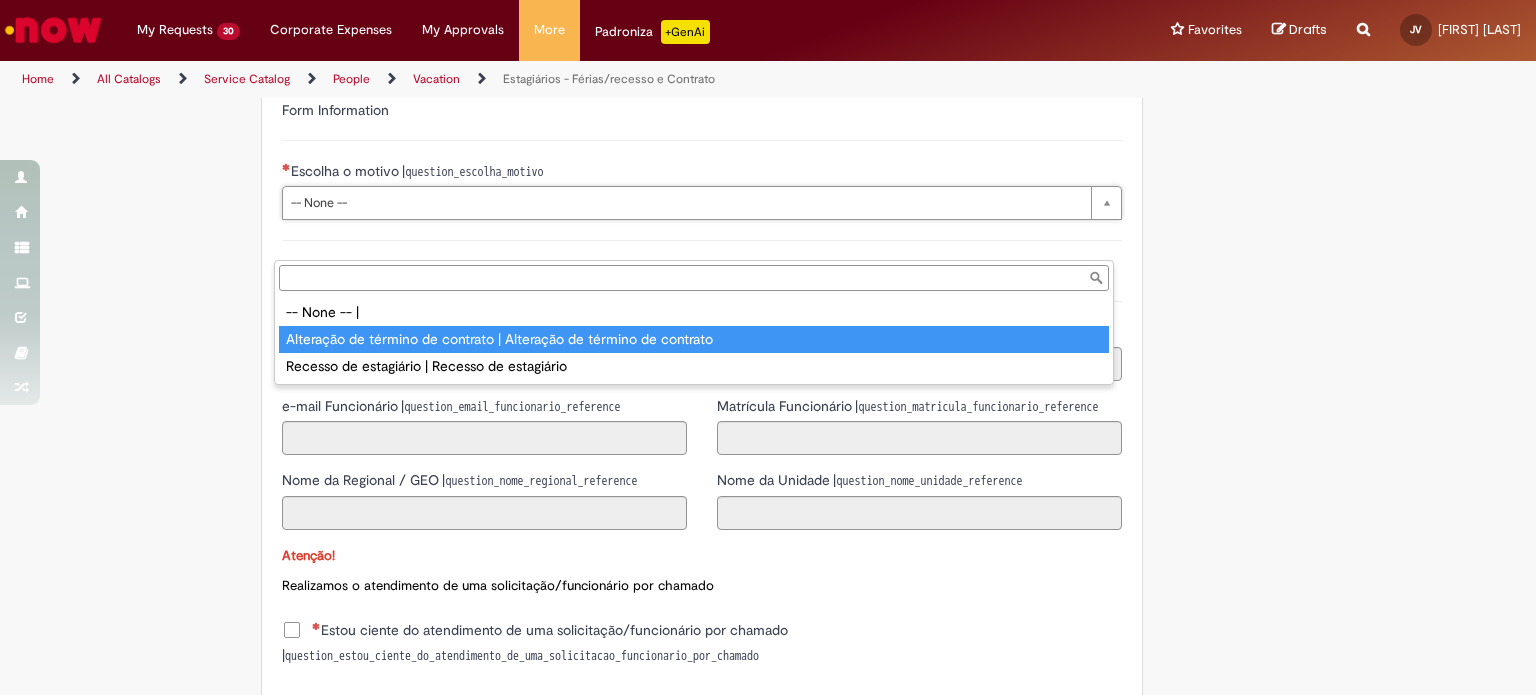 type on "**********" 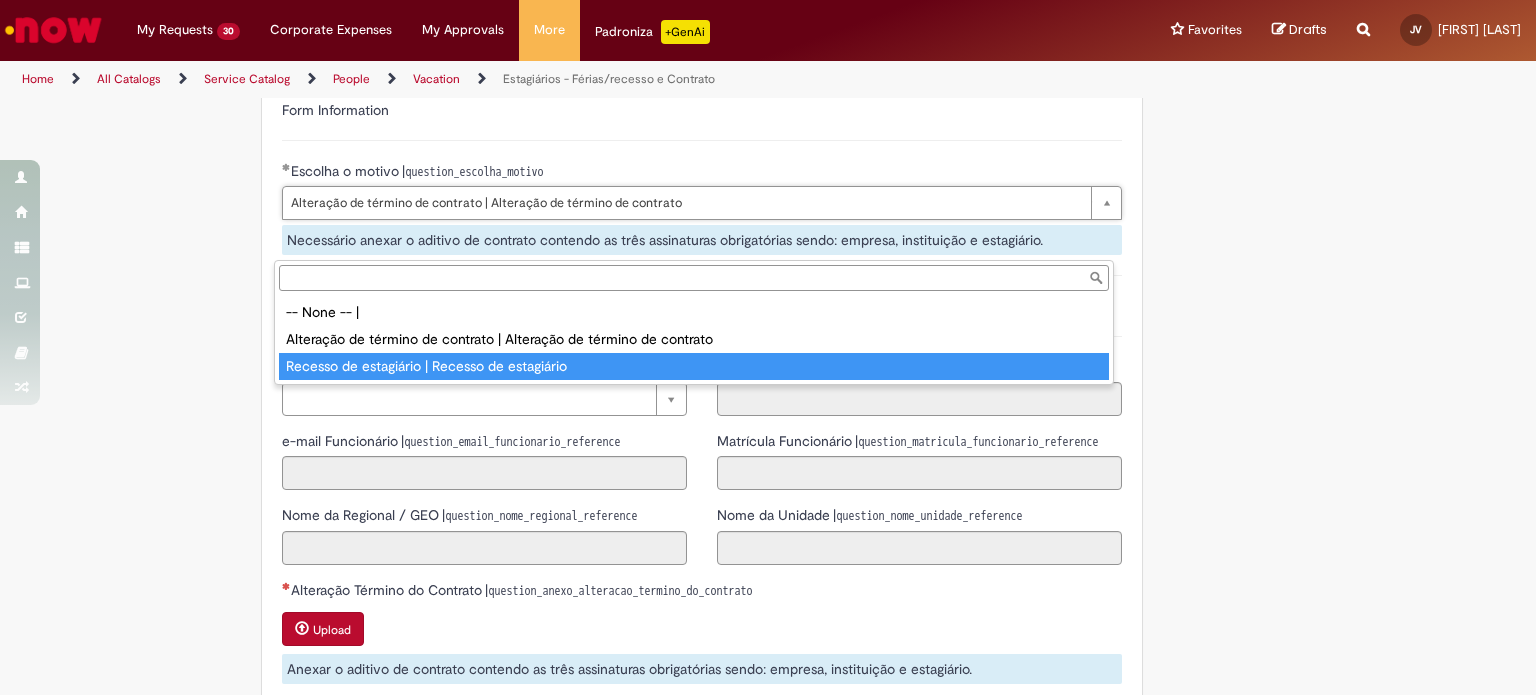 type on "**********" 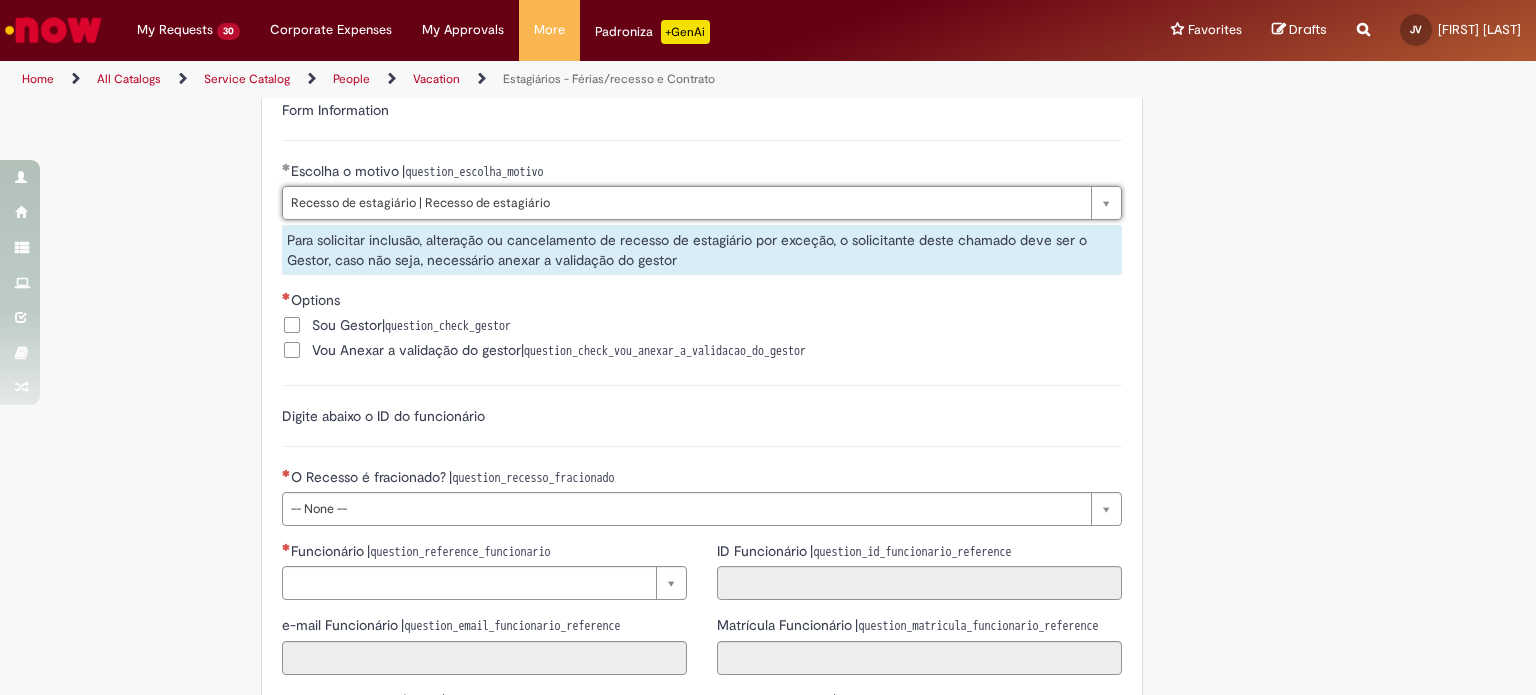 scroll, scrollTop: 0, scrollLeft: 282, axis: horizontal 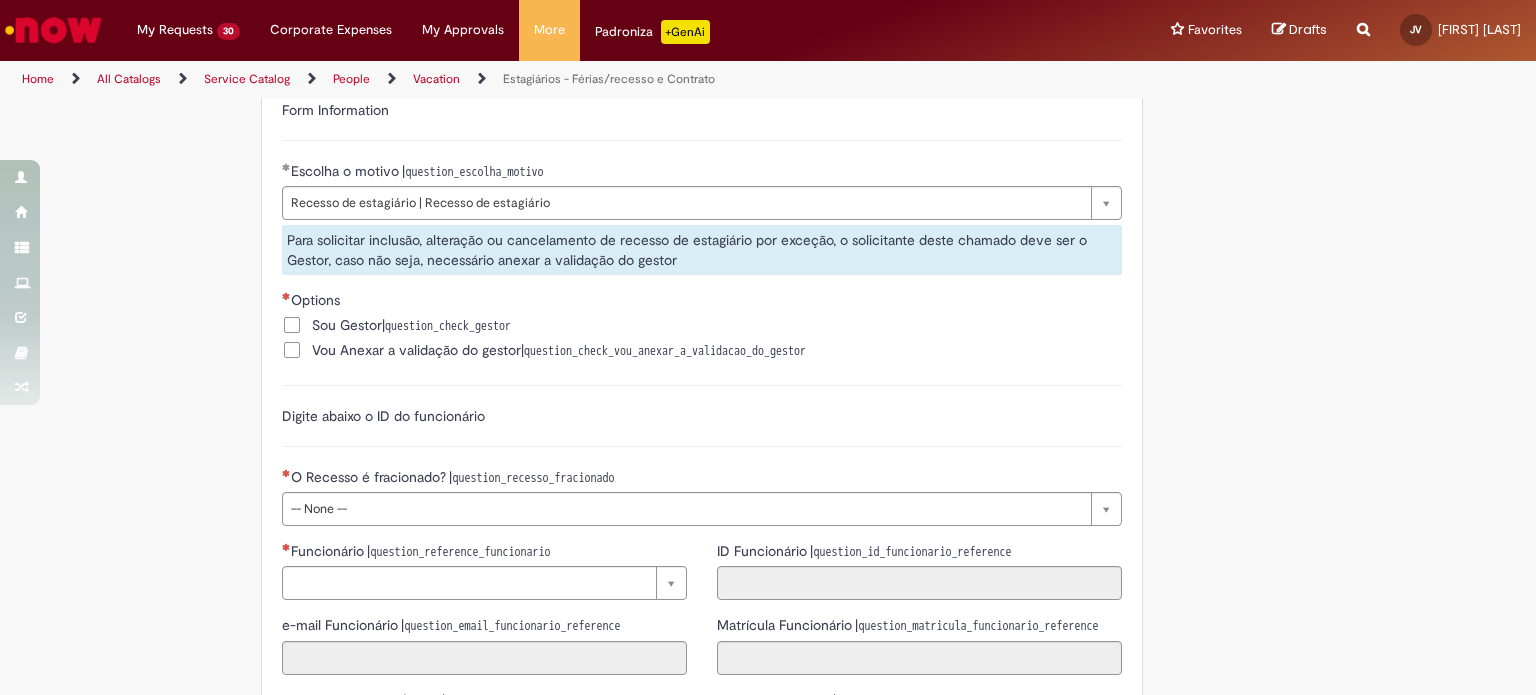 click on "Vou Anexar a validação do gestor" at bounding box center (416, 350) 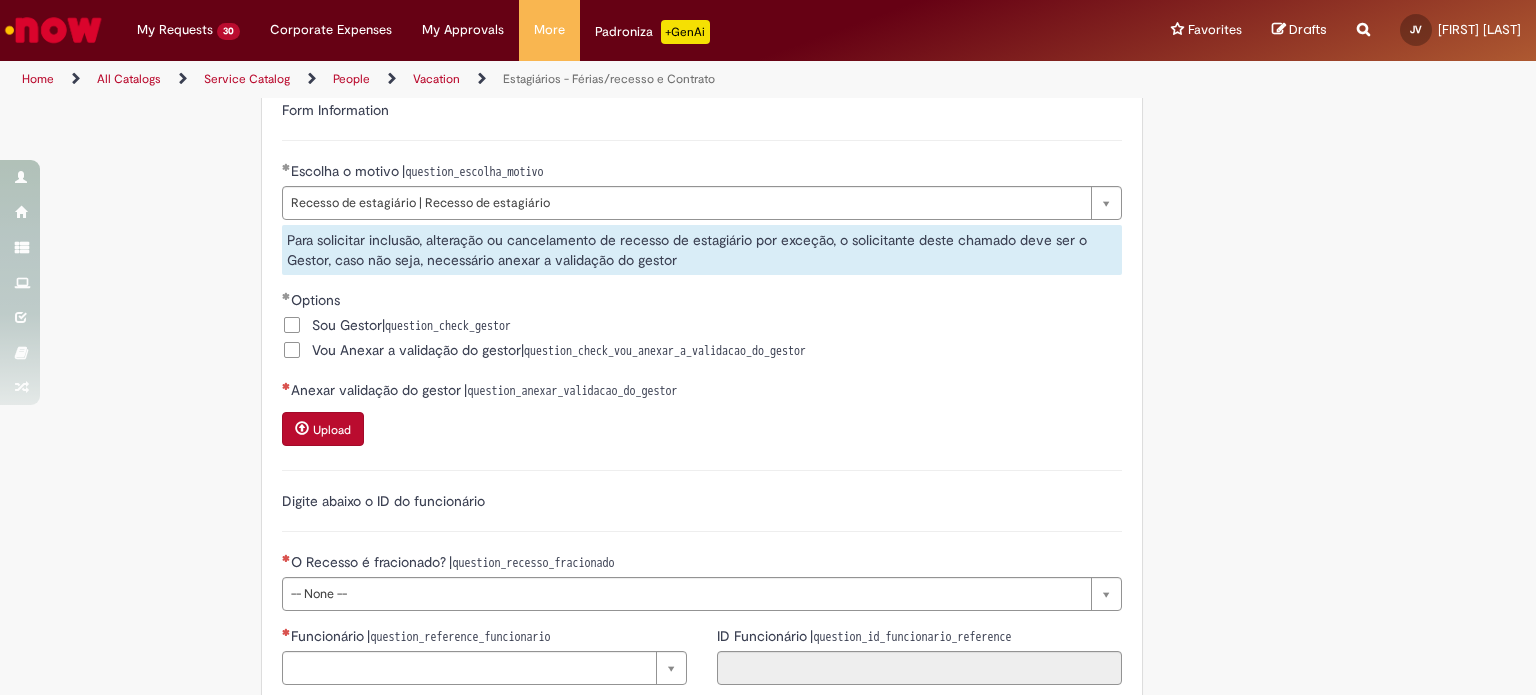 scroll, scrollTop: 1200, scrollLeft: 0, axis: vertical 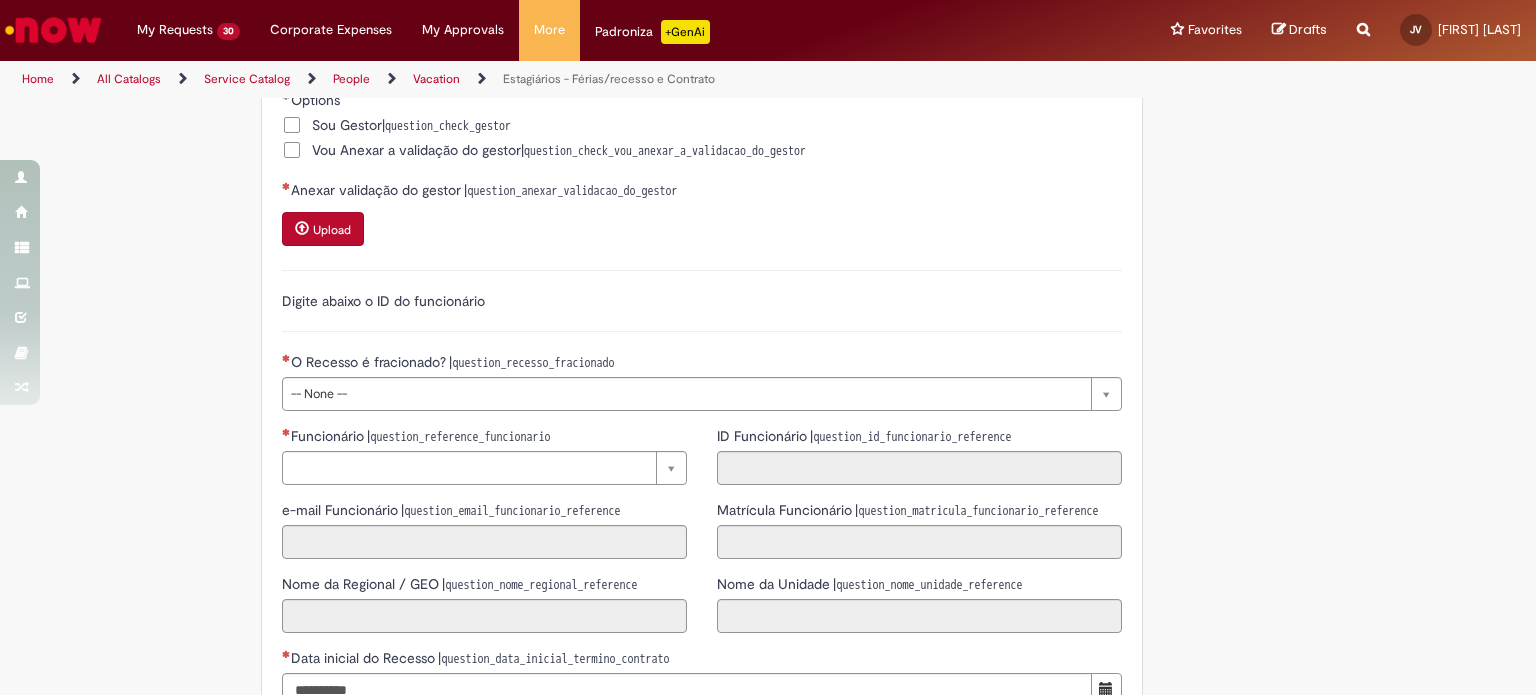 click on "Upload" at bounding box center [332, 230] 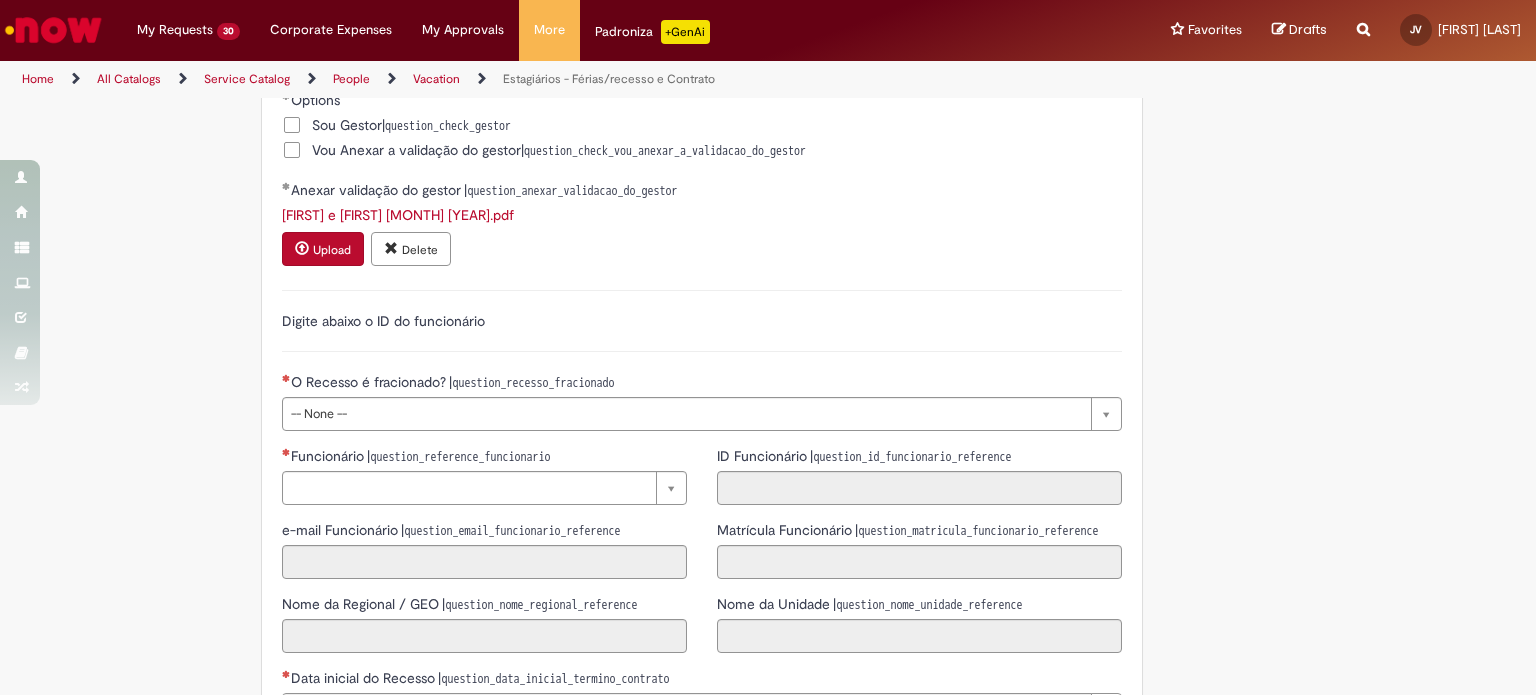 click on "O Recesso é fracionado?" at bounding box center [370, 382] 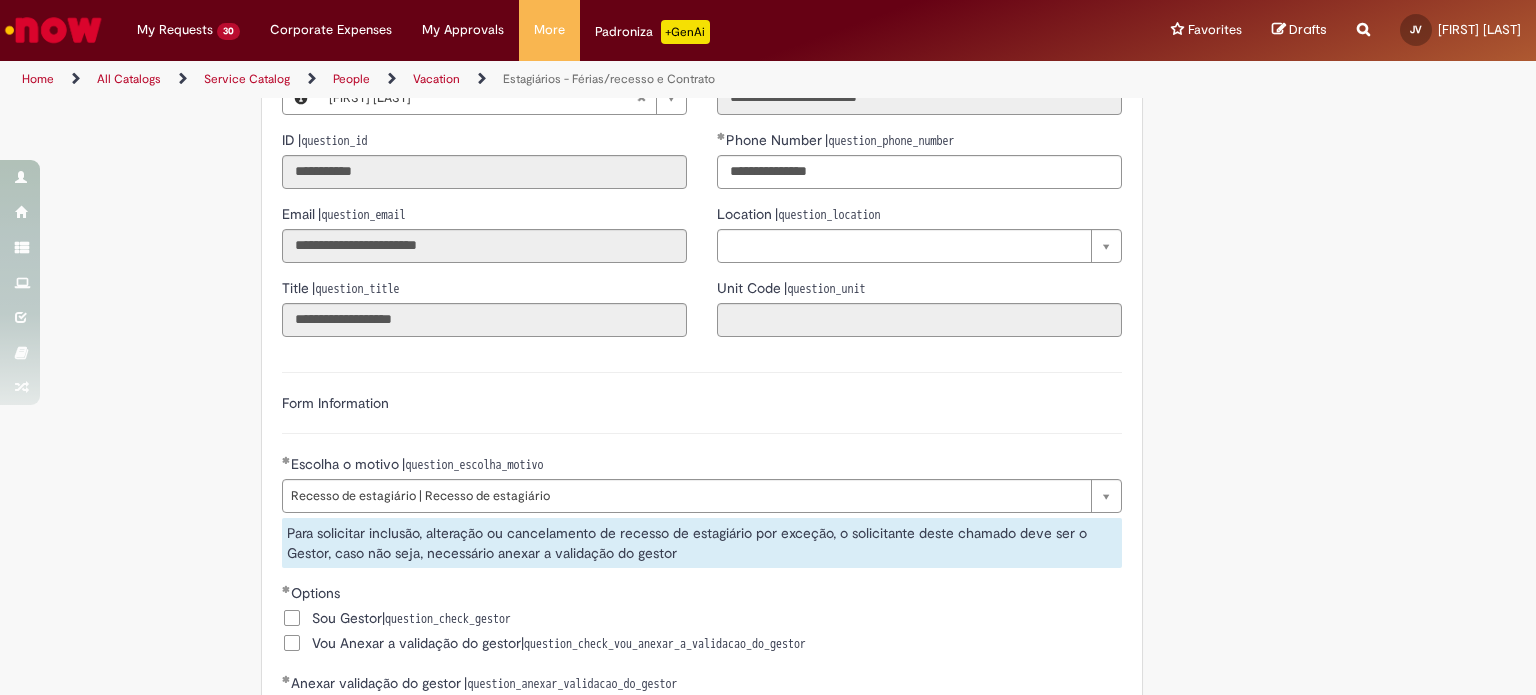 scroll, scrollTop: 1243, scrollLeft: 0, axis: vertical 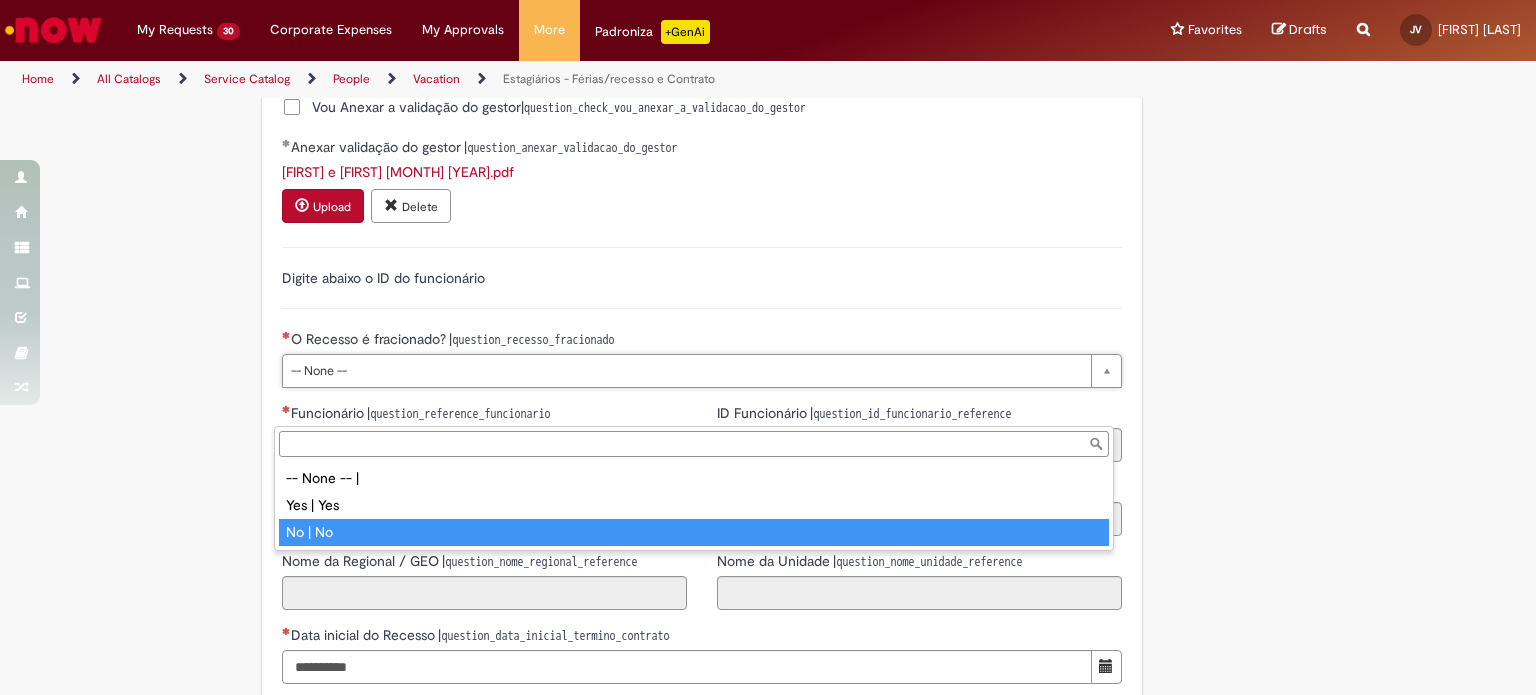 type on "*******" 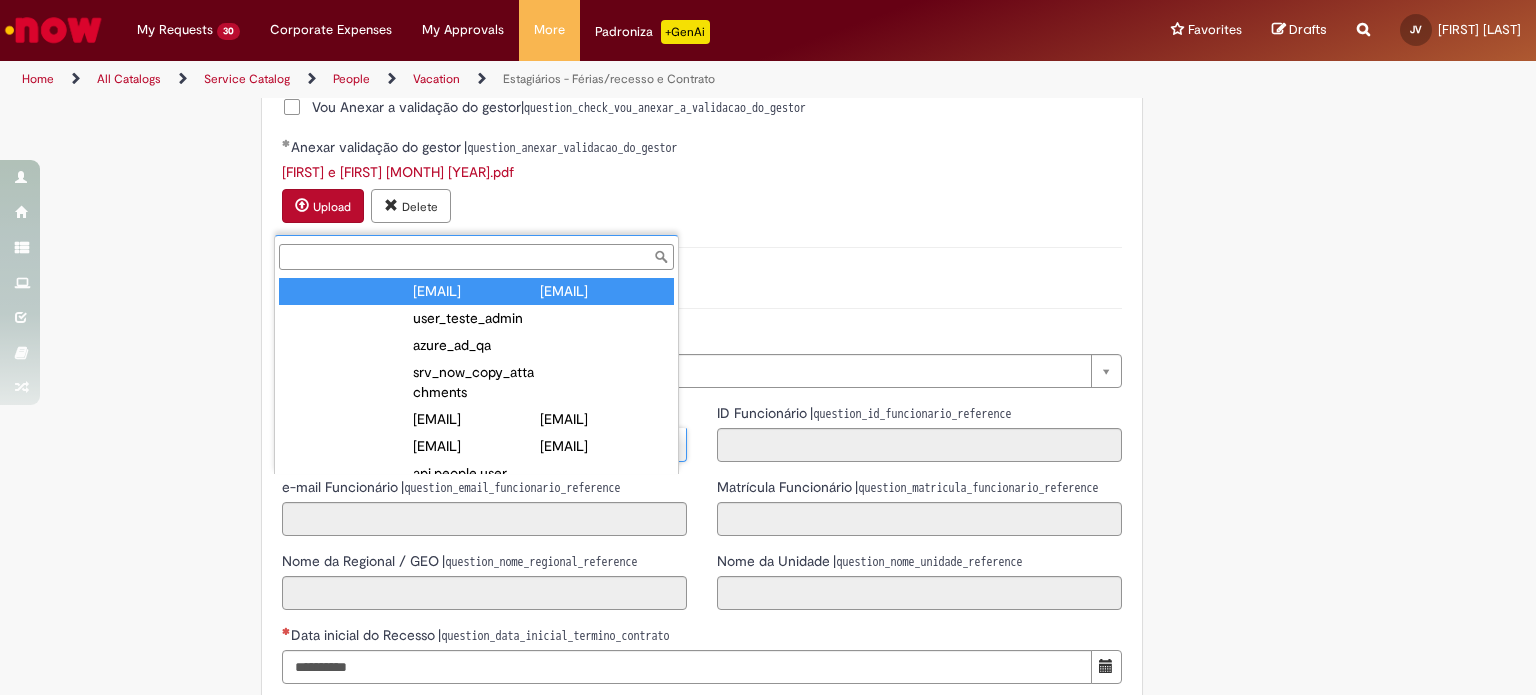 type on "**********" 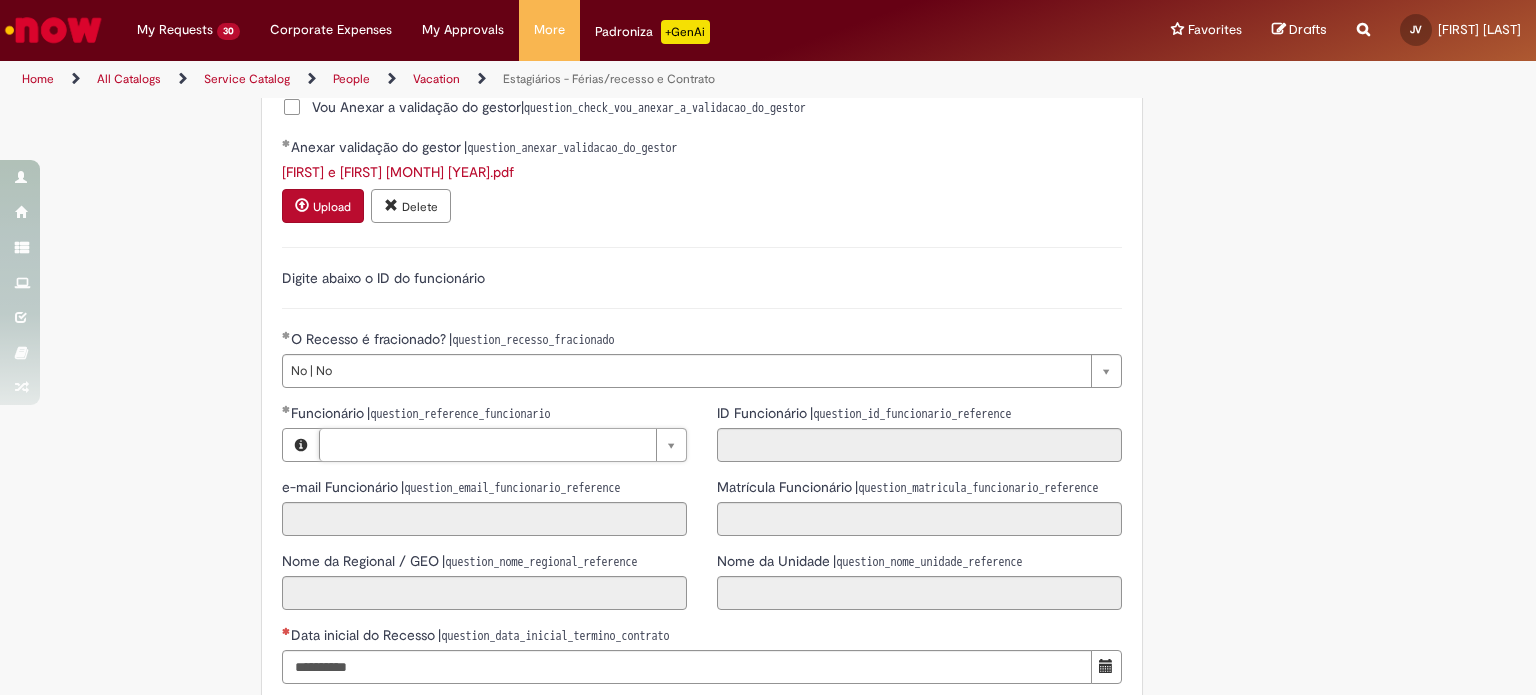 type on "**********" 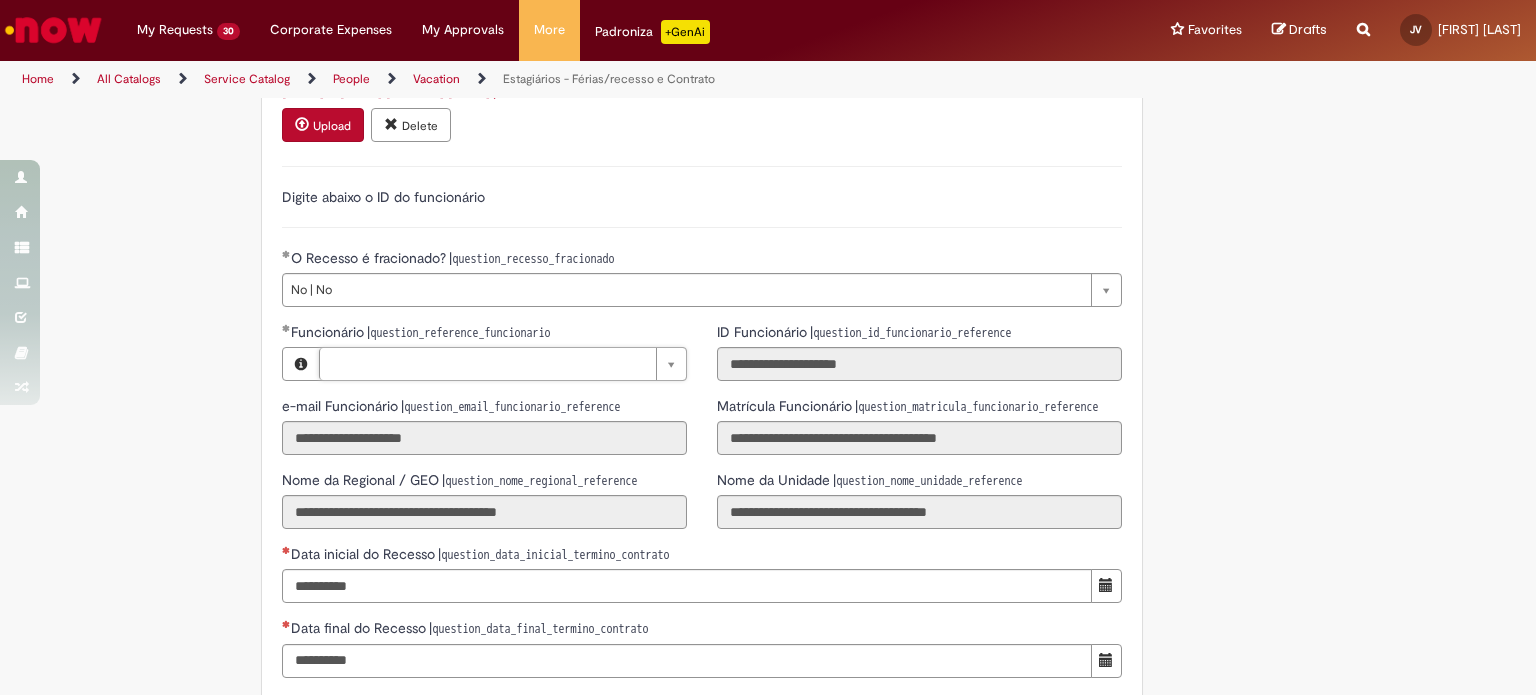 scroll, scrollTop: 1643, scrollLeft: 0, axis: vertical 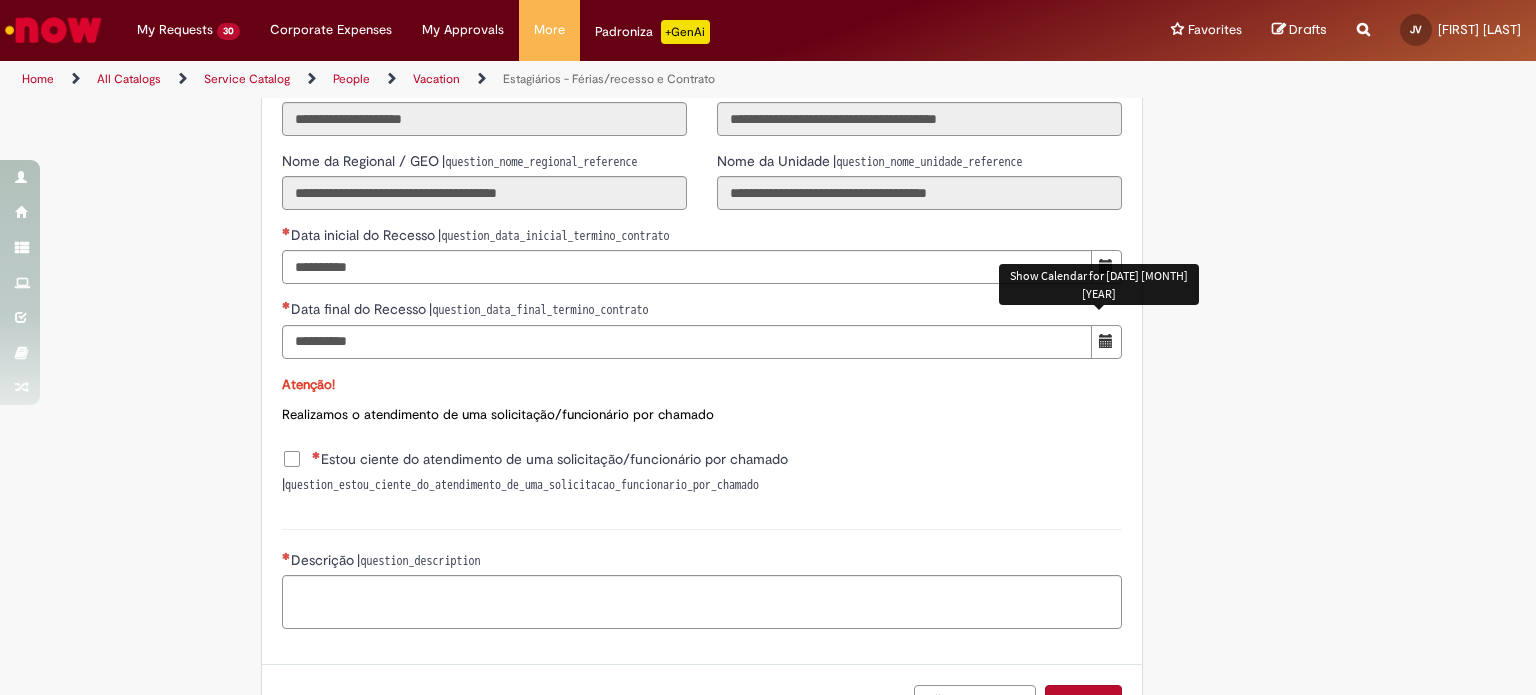 click at bounding box center (1106, 266) 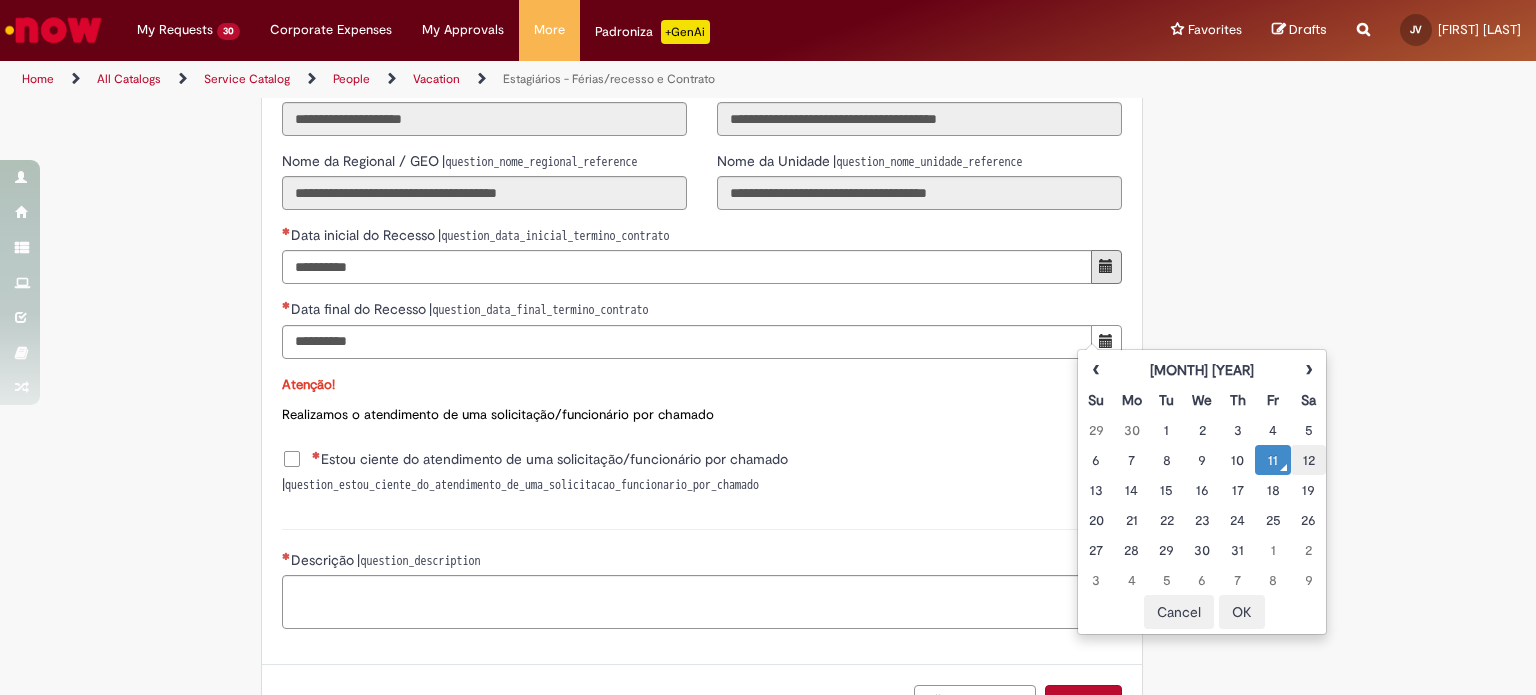 click on "12" at bounding box center (1308, 460) 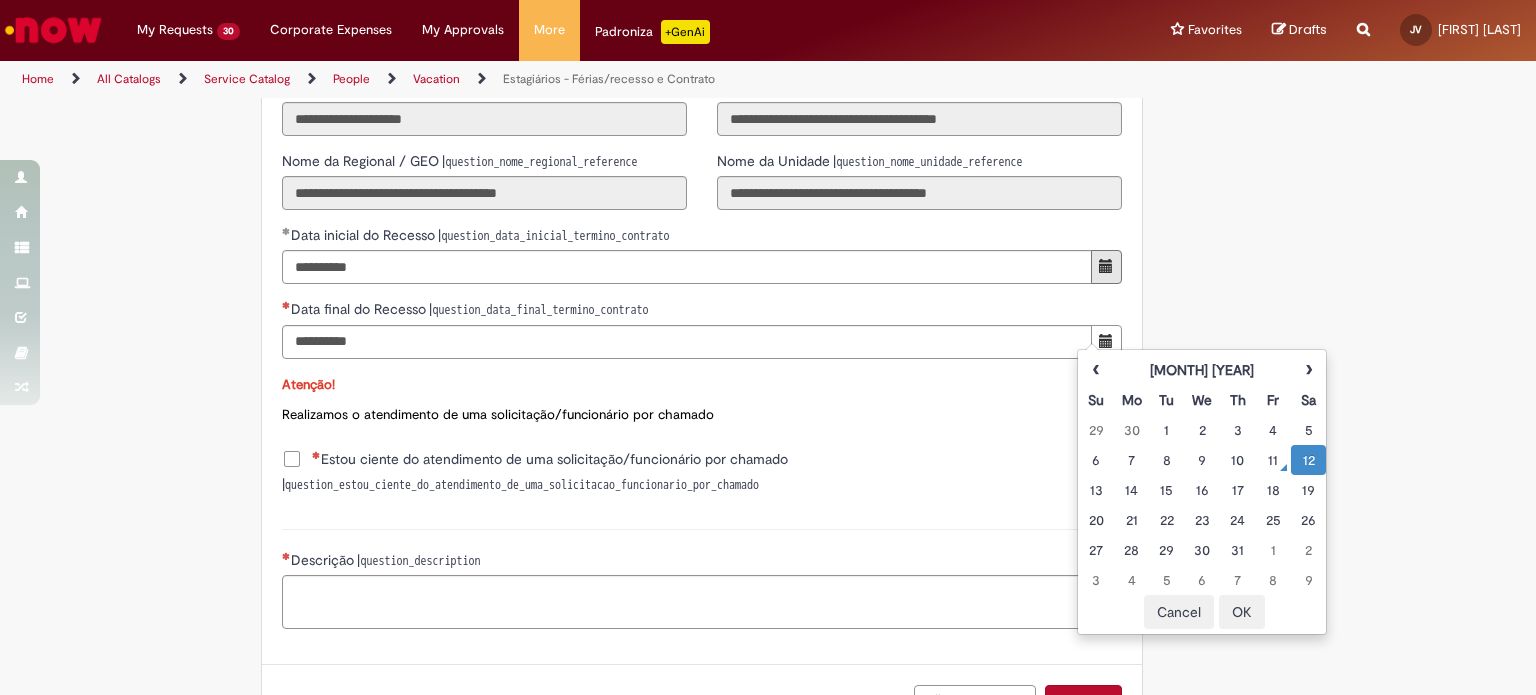 click on "OK" at bounding box center [1242, 612] 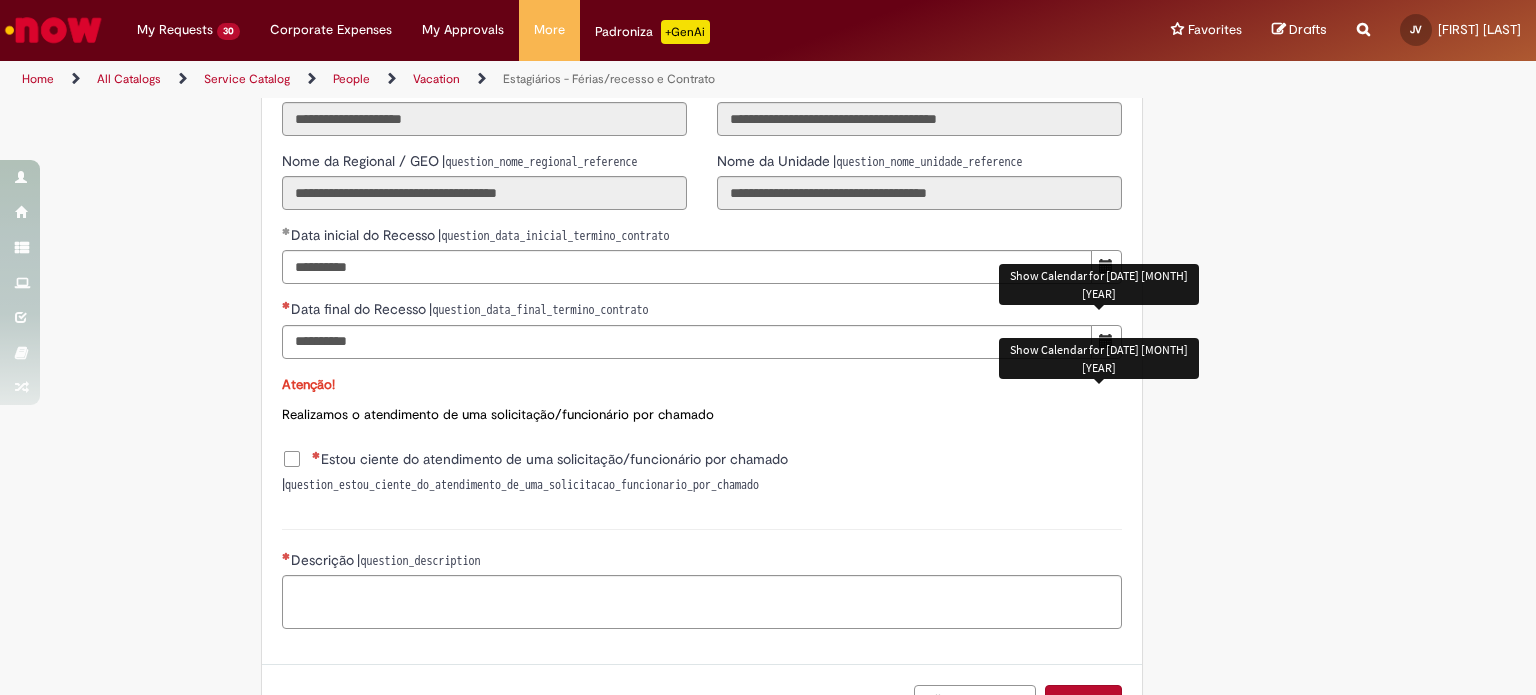 click at bounding box center [1106, 341] 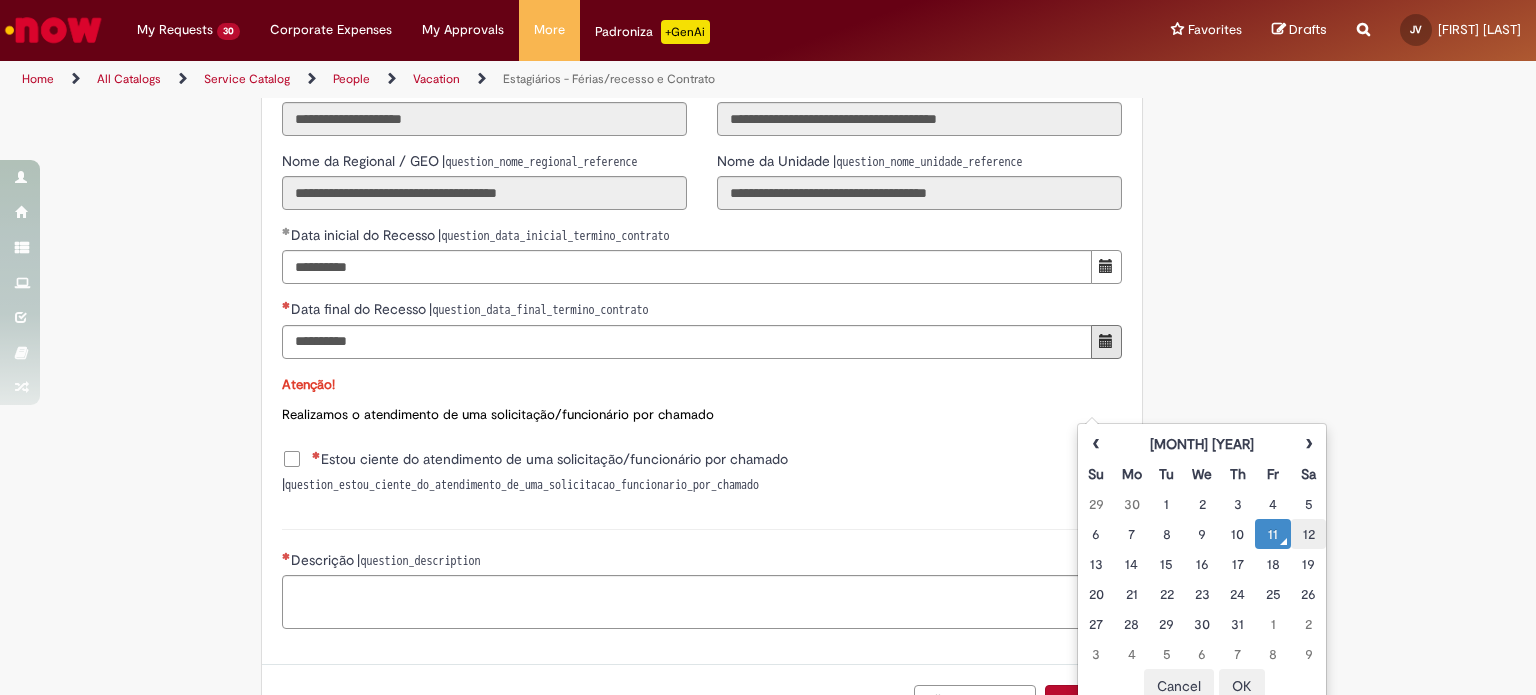 click on "12" at bounding box center [1308, 534] 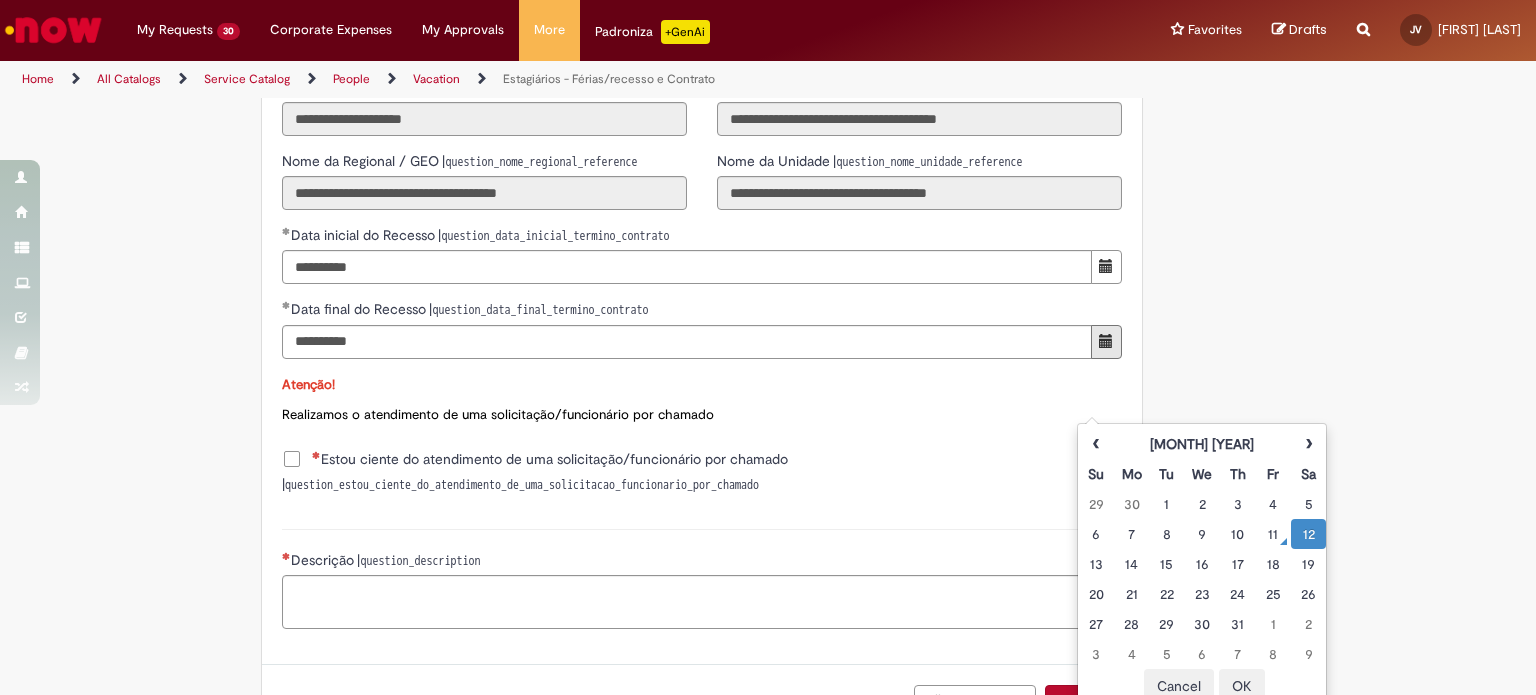 click on "OK" at bounding box center [1242, 686] 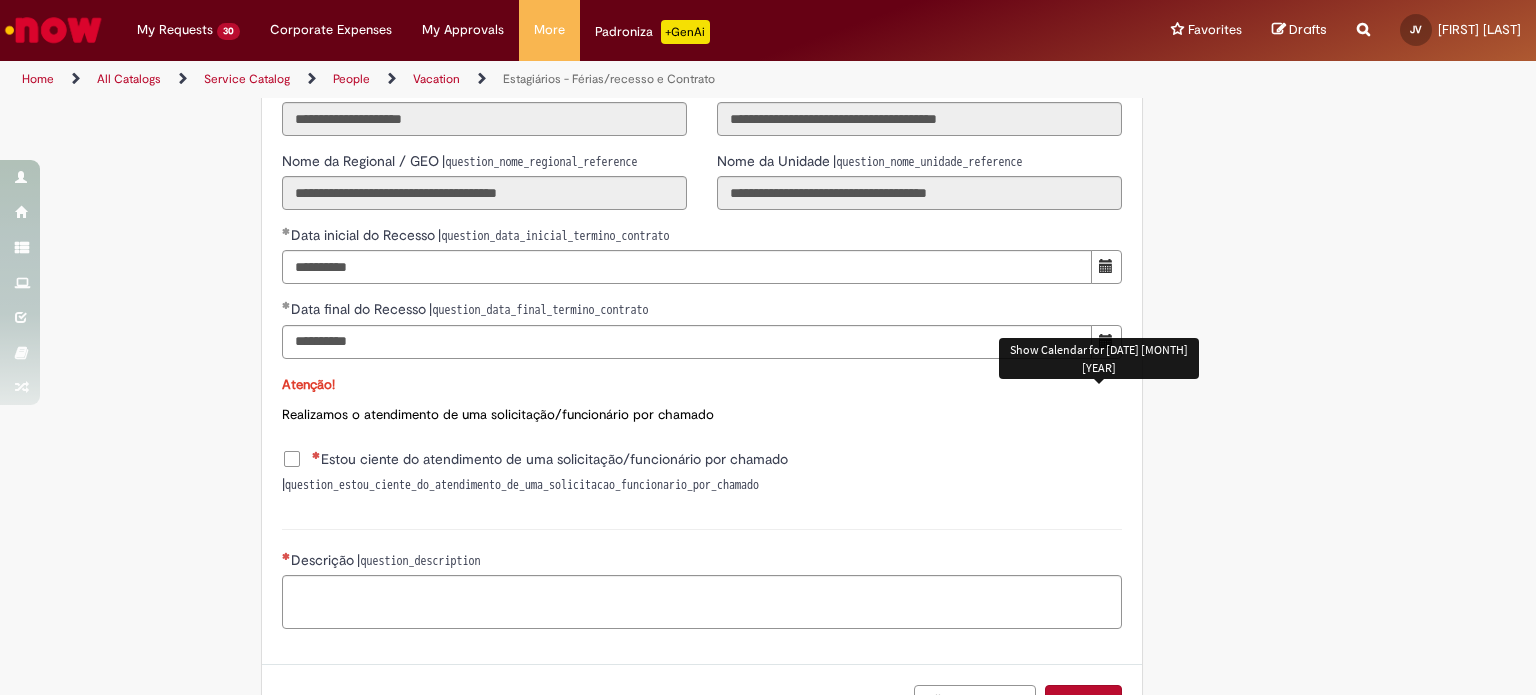 click on "Tire dúvidas com LupiAssist    +GenAI
Oi! Eu sou LupiAssist, uma Inteligência Artificial Generativa em constante aprendizado   Meu conteúdo é monitorado para trazer uma melhor experiência
Dúvidas comuns:
Só mais um instante, estou consultando nossas bases de conhecimento  e escrevendo a melhor resposta pra você!
Title
Lorem ipsum dolor sit amet    Fazer uma nova pergunta
Gerei esta resposta utilizando IA Generativa em conjunto com os nossos padrões. Em caso de divergência, os documentos oficiais prevalecerão.
Saiba mais em:
Ou ligue para:
E aí, te ajudei?
Sim, obrigado!" at bounding box center (768, -347) 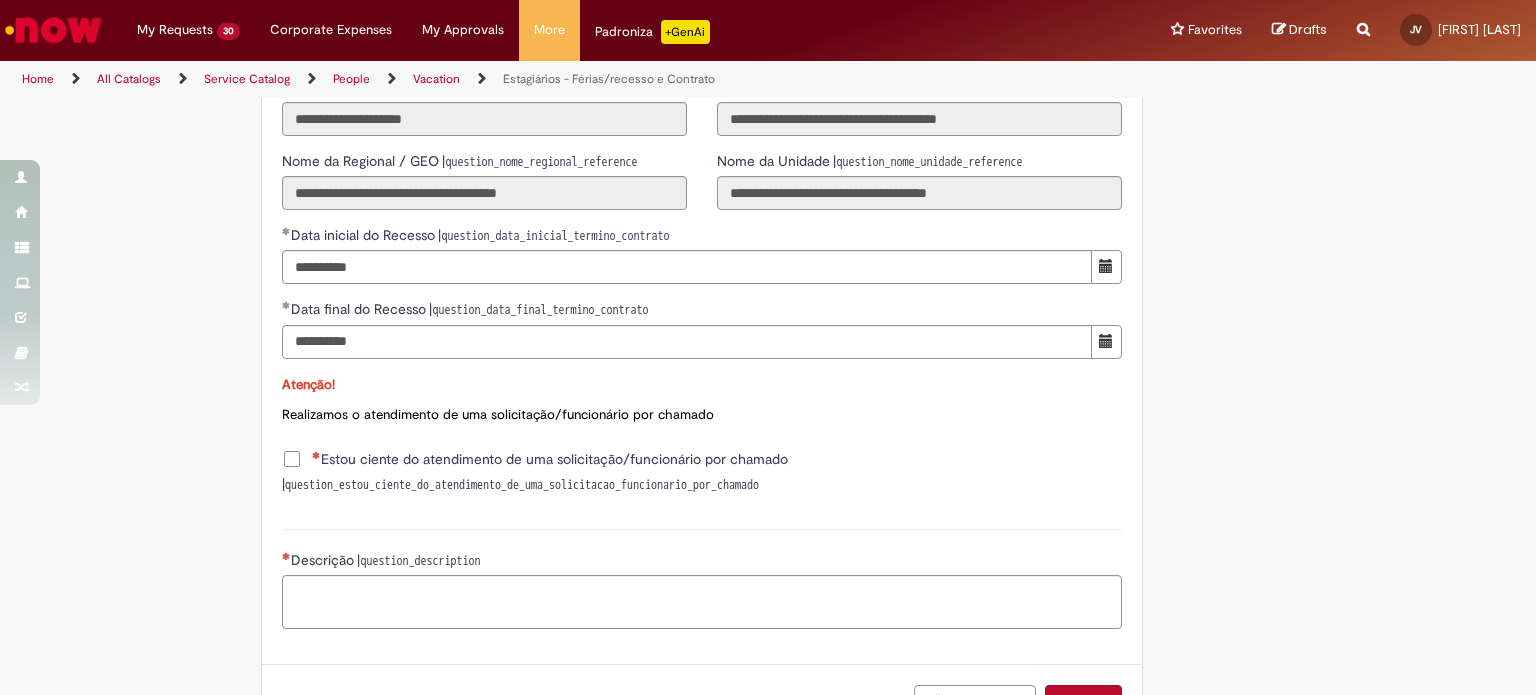 click on "Estou ciente do atendimento de uma solicitação/funcionário por chamado" at bounding box center (550, 459) 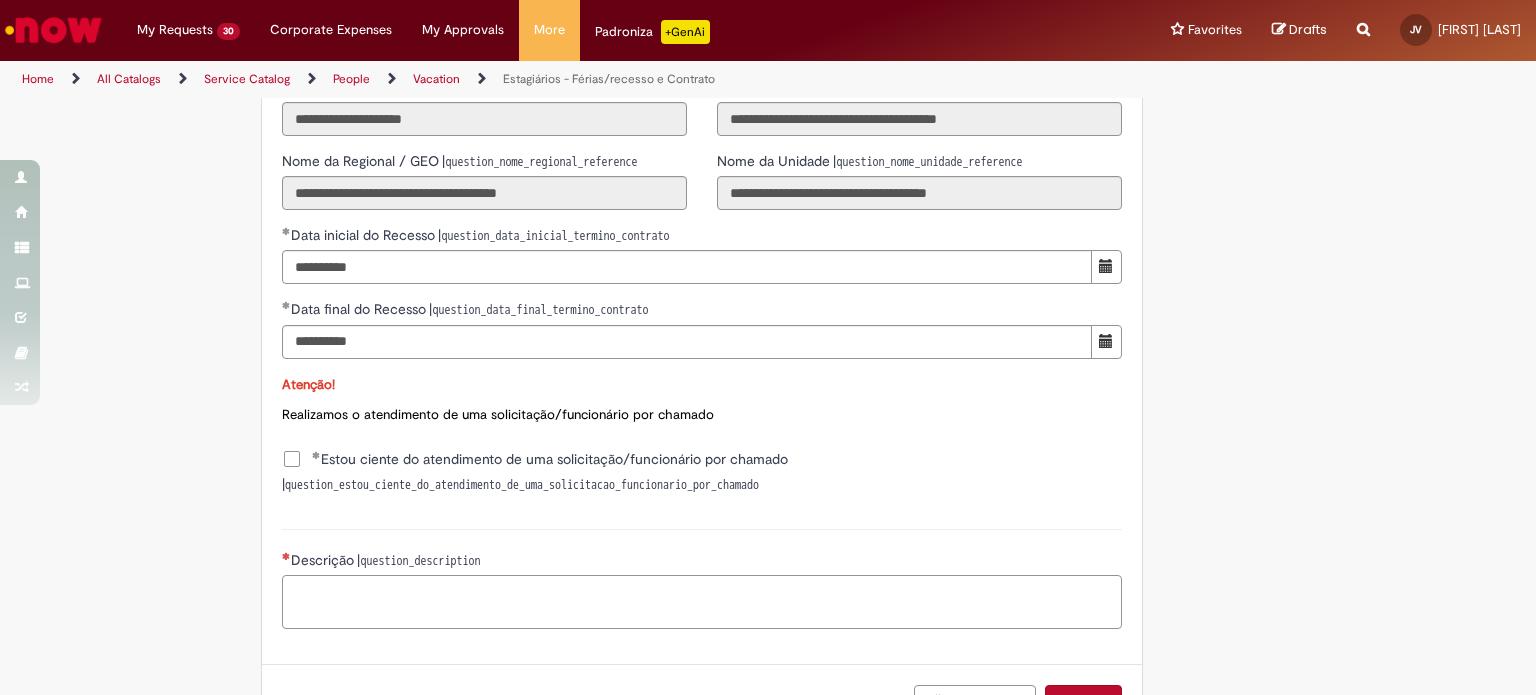 click on "Descrição  |  question_description" at bounding box center (702, 602) 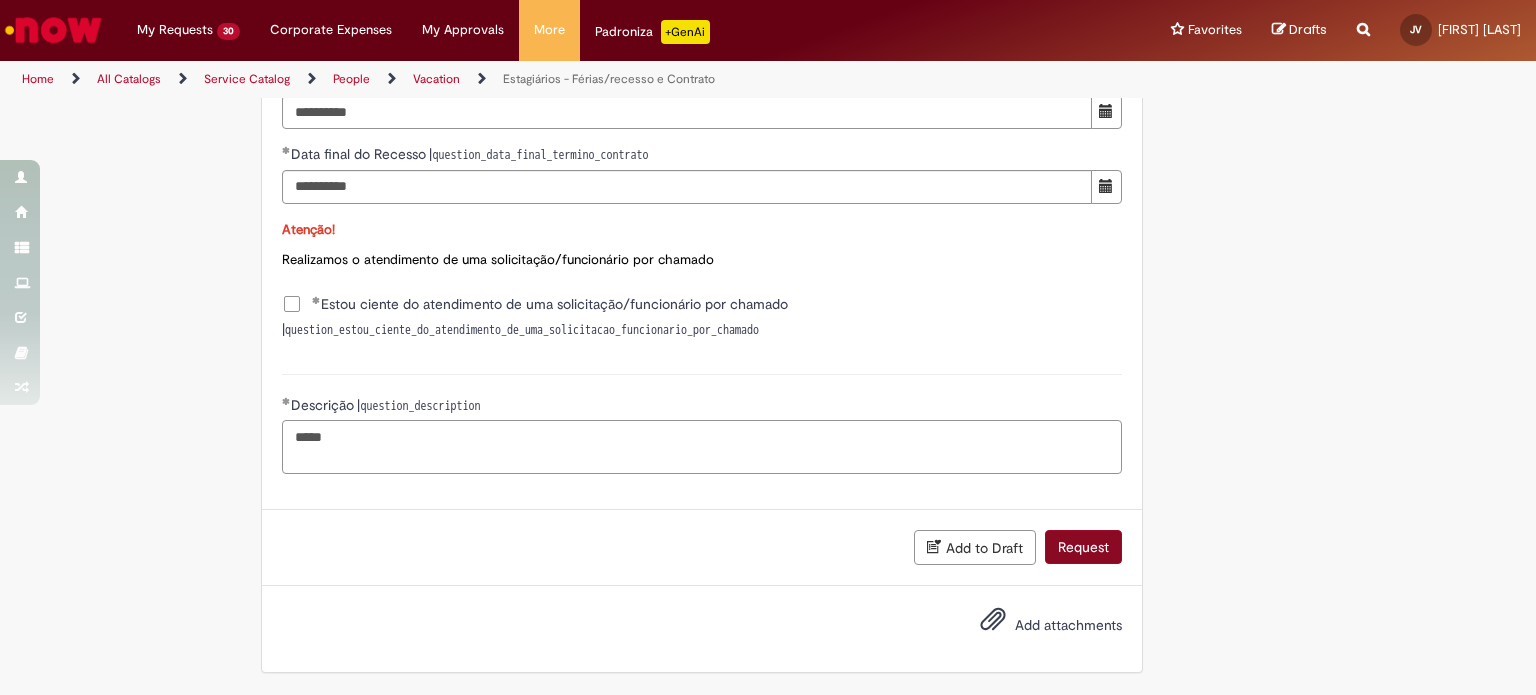 type on "*****" 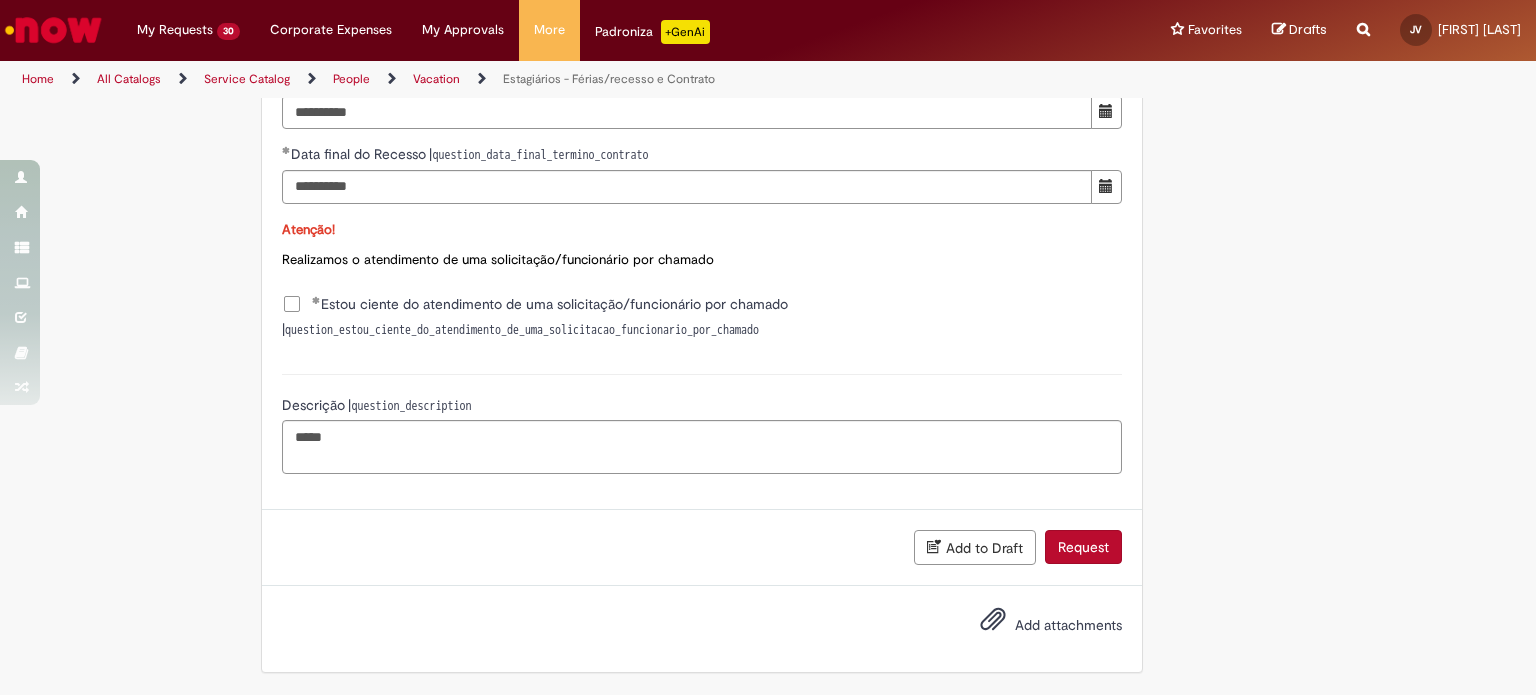 click on "Request" at bounding box center [1083, 547] 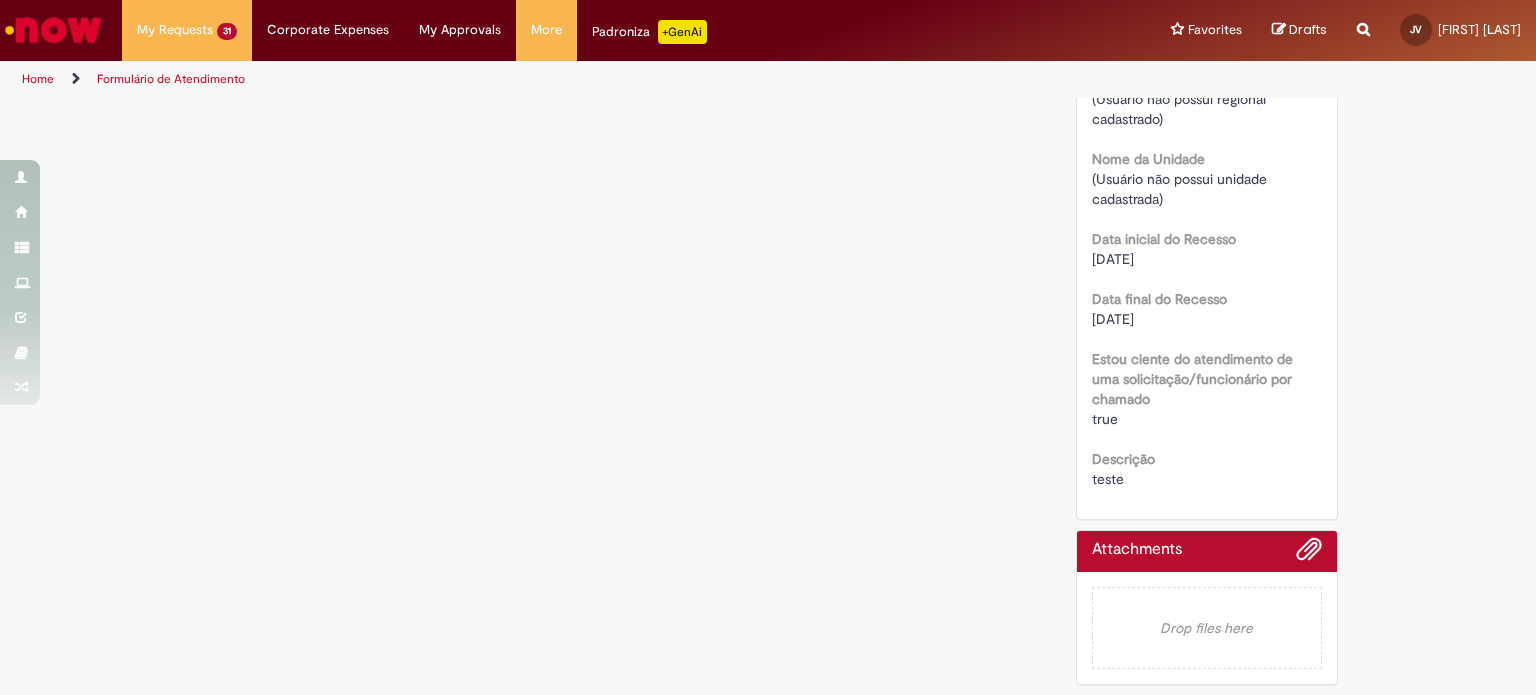 scroll, scrollTop: 0, scrollLeft: 0, axis: both 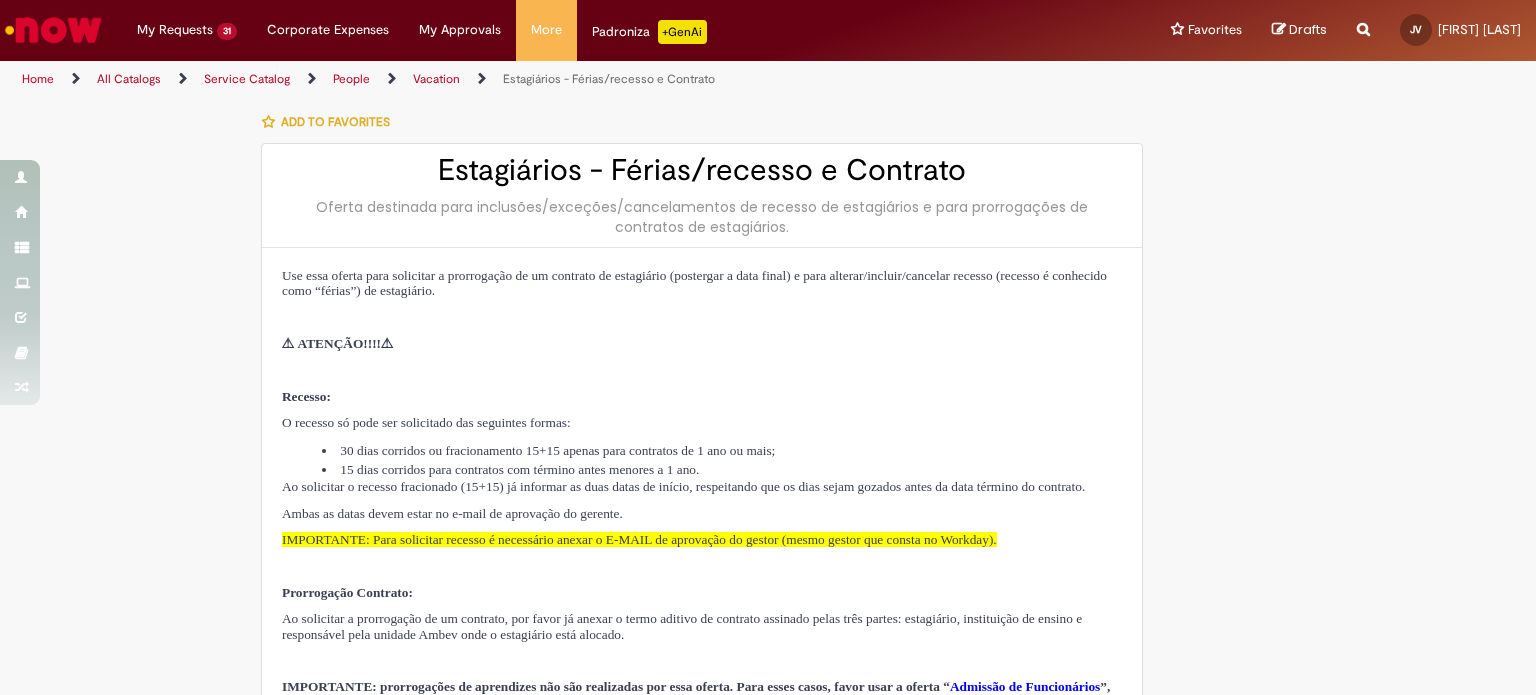 type on "**********" 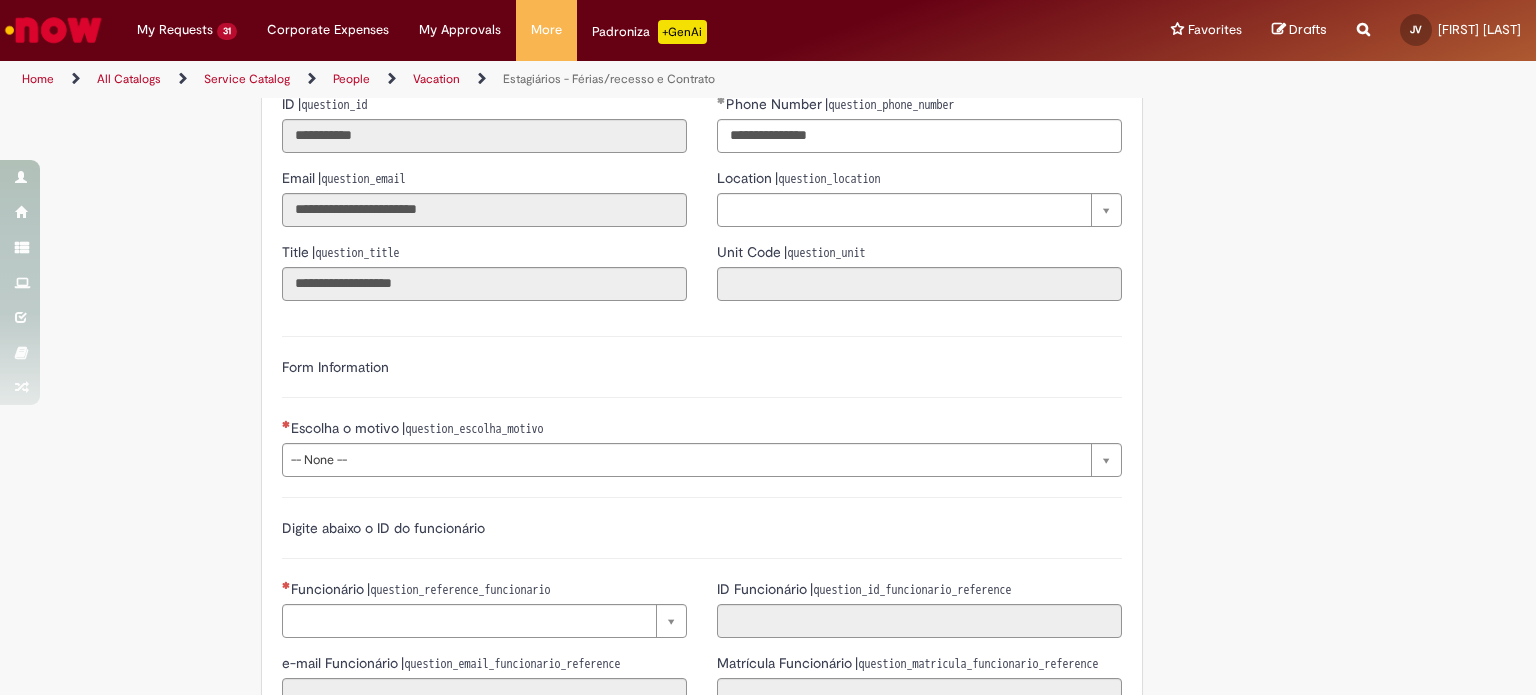scroll, scrollTop: 900, scrollLeft: 0, axis: vertical 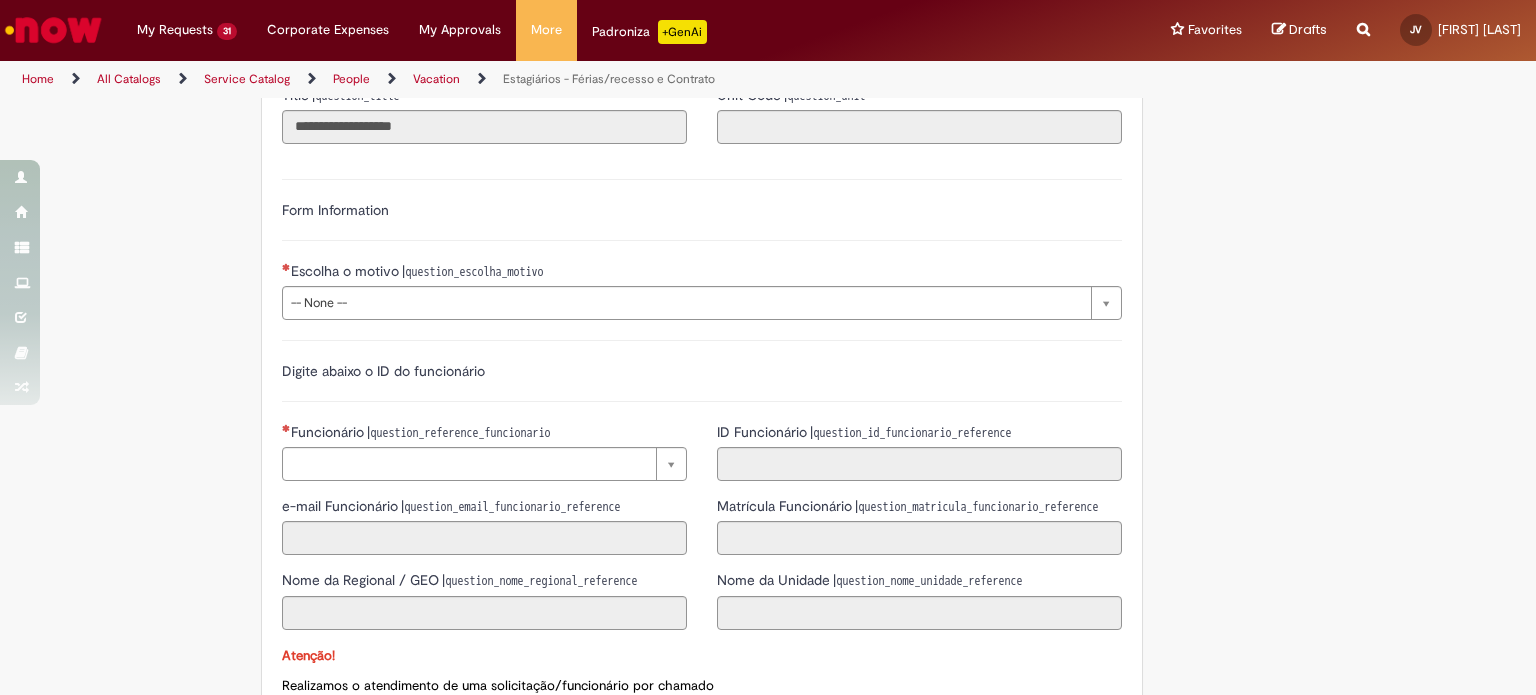 click on "Escolha o motivo  |  question_escolha_motivo" at bounding box center [702, 273] 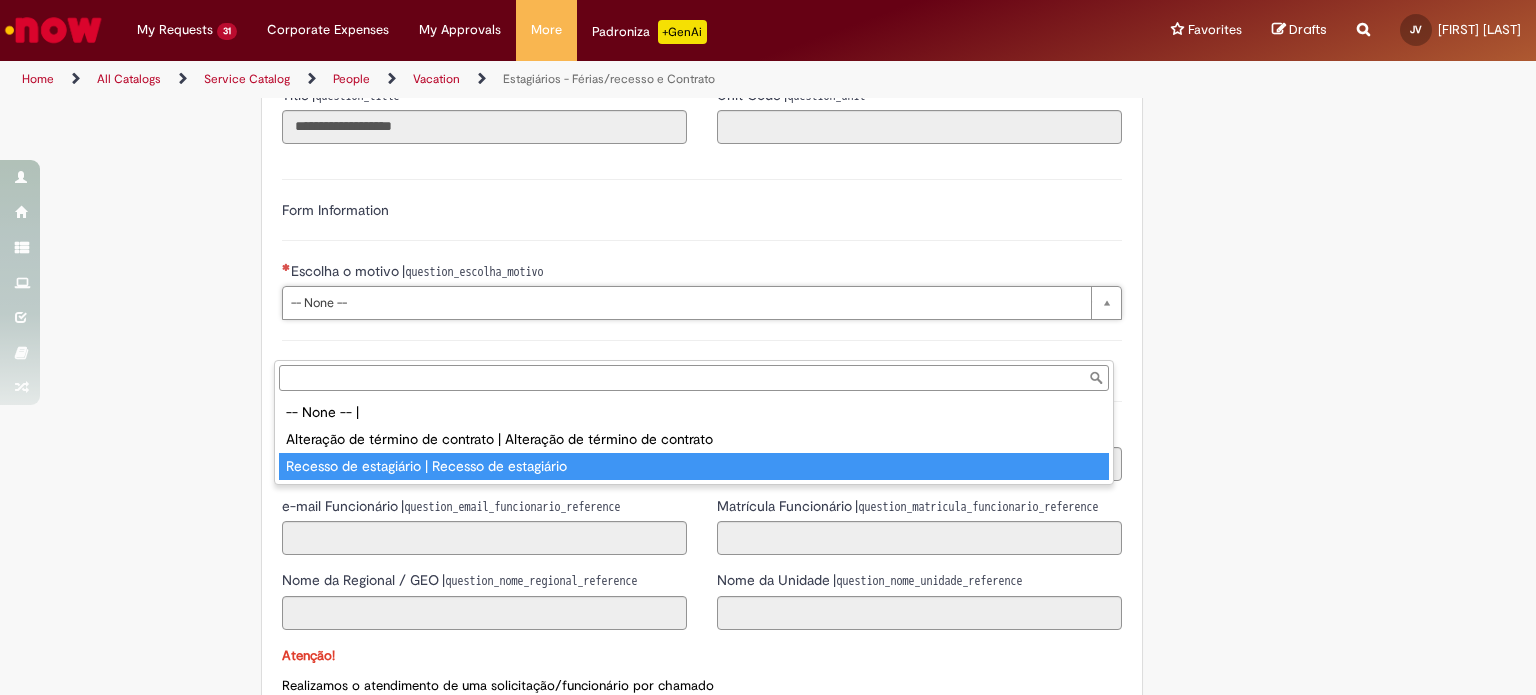 type on "**********" 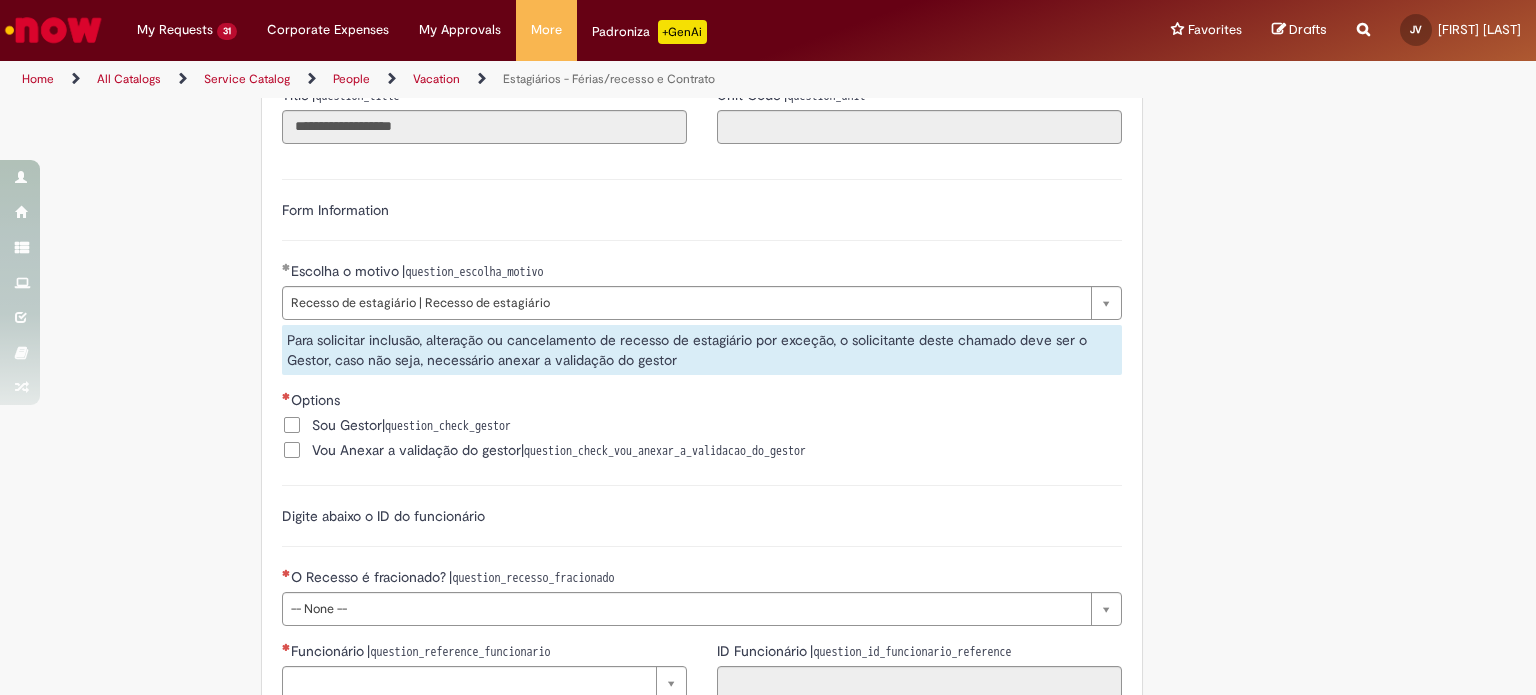 click on "Vou Anexar a validação do gestor" at bounding box center [416, 450] 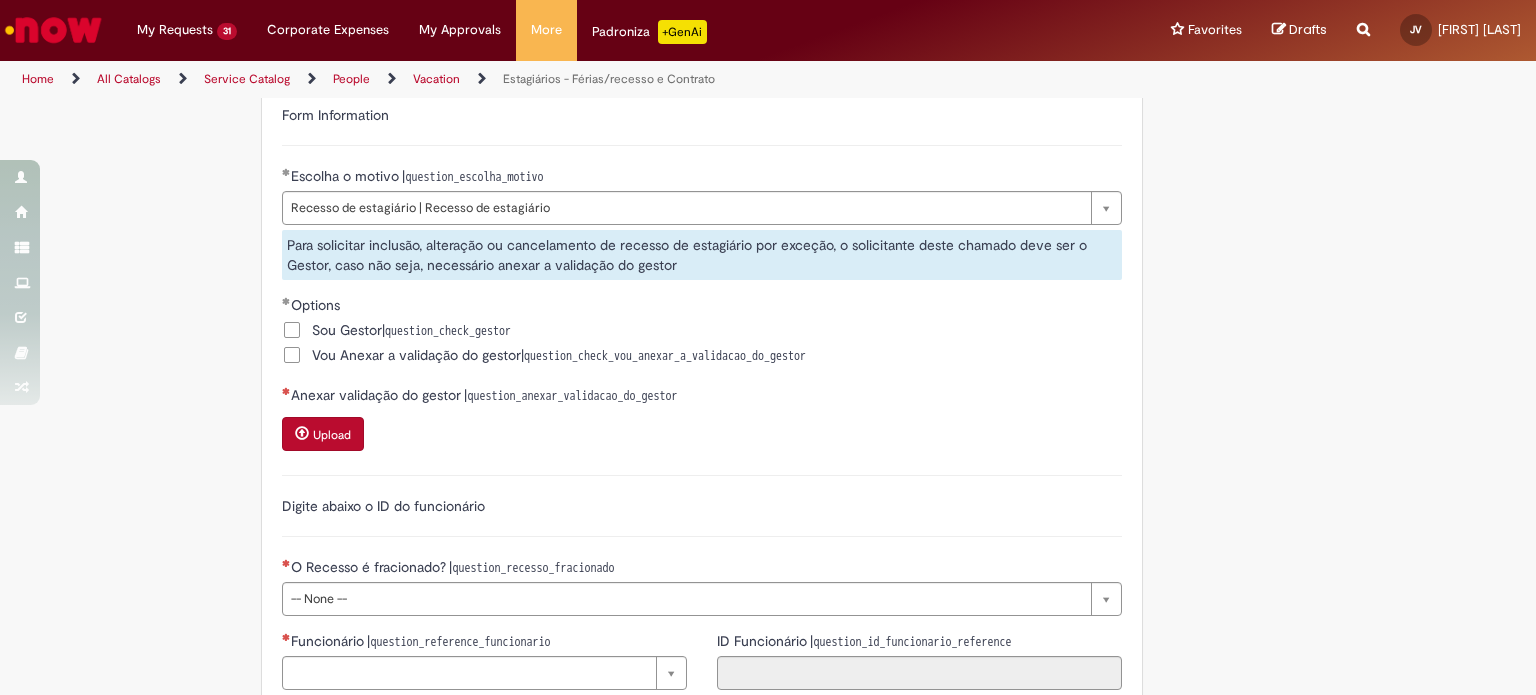 scroll, scrollTop: 1200, scrollLeft: 0, axis: vertical 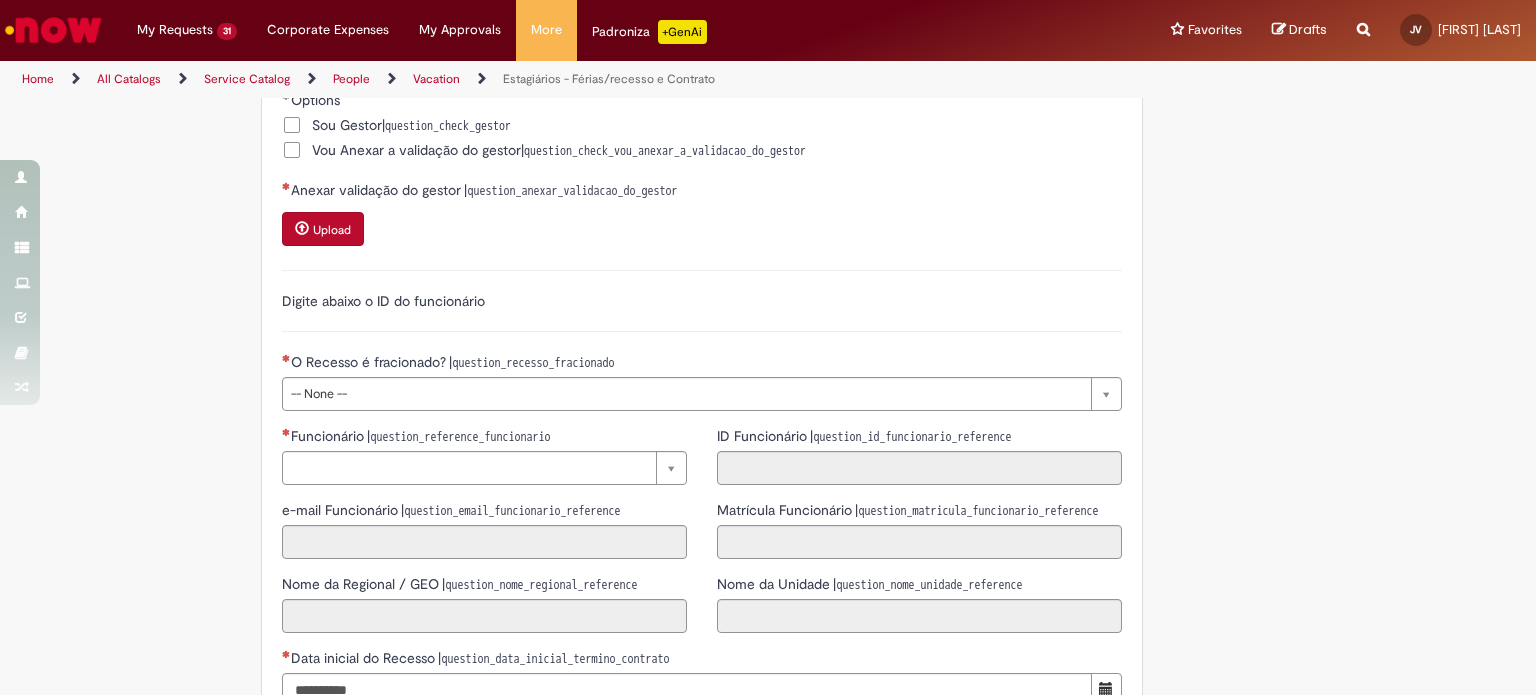 click on "Upload" at bounding box center [332, 230] 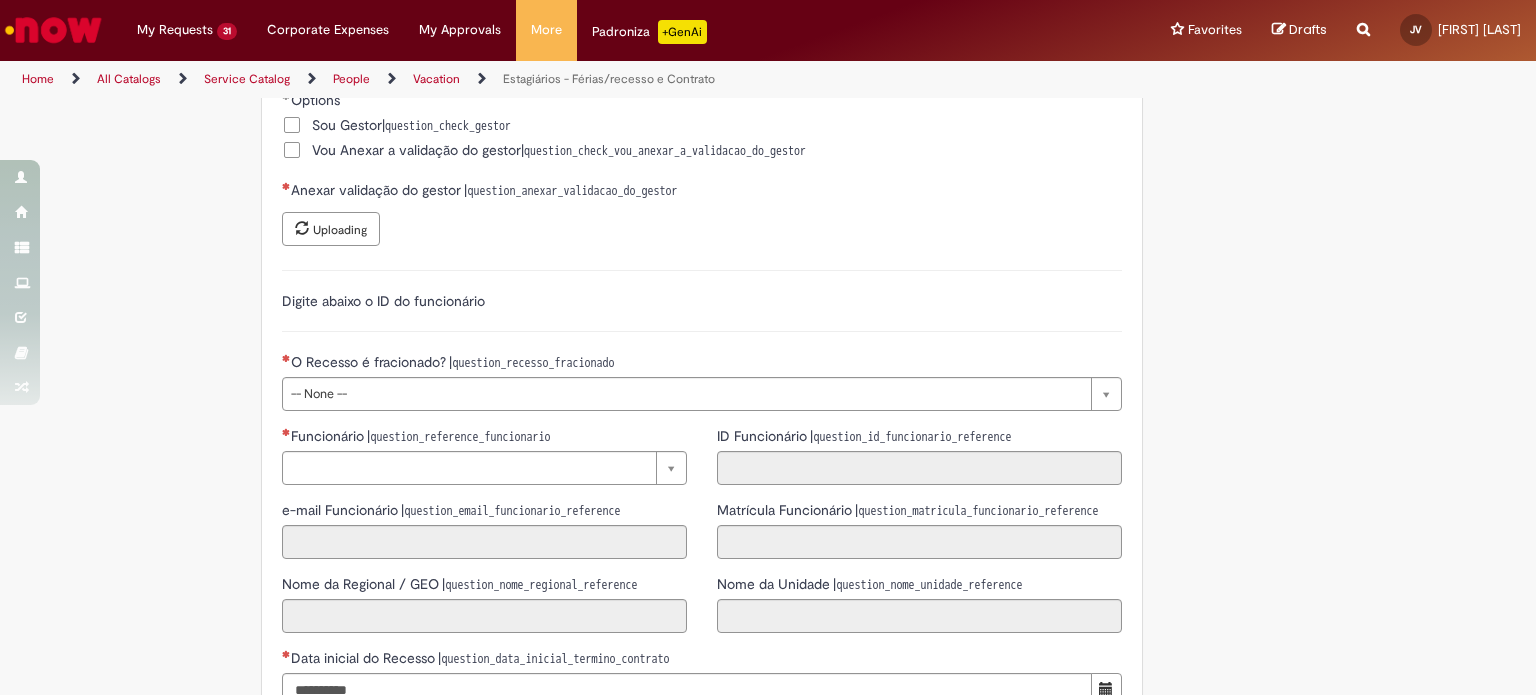 click on "Add to favorites
Estagiários - Férias/recesso e Contrato
Oferta destinada para inclusões/exceções/cancelamentos de recesso de estagiários e para prorrogações de contratos de estagiários.
Use essa oferta para solicitar a prorrogação de um contrato de estagiário (postergar a data final) e para alterar/incluir/cancelar recesso (recesso é conhecido como “férias”) de estagiário.
⚠   ATENÇÃO!!!!  ⚠
Recesso:
O recesso só pode ser solicitado das seguintes formas:
30 dias corridos ou fracionamento 15+15 apenas para contratos de 1 ano ou mais; 15 dias corridos para contratos com término antes menores a 1 ano.
Ao solicitar o recesso fracionado (15+15) já informar as duas datas de início, respeitando que os dias sejam gozados antes da data término do contrato.
Ambas as datas devem estar no e-mail de aprovação do gerente." at bounding box center (768, 86) 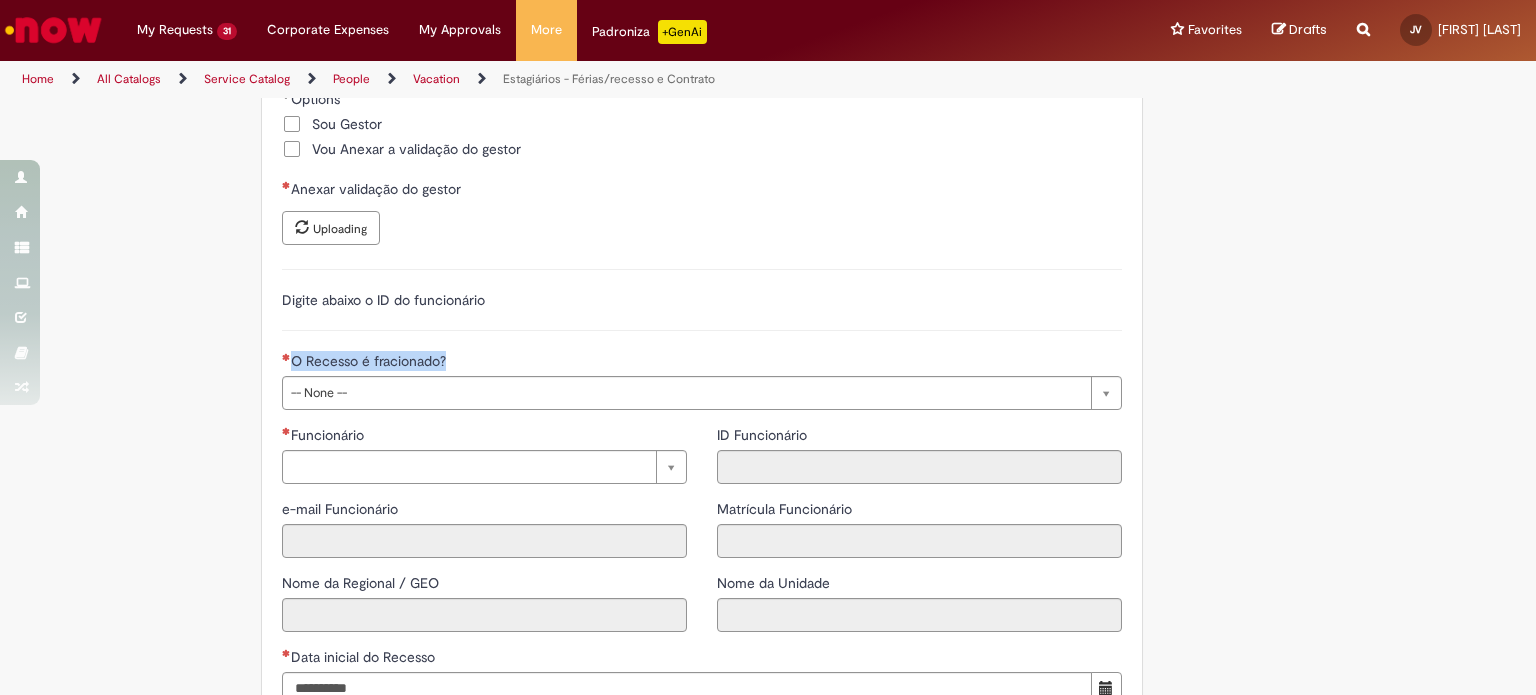 click on "Add to favorites
Estagiários - Férias/recesso e Contrato
Oferta destinada para inclusões/exceções/cancelamentos de recesso de estagiários e para prorrogações de contratos de estagiários.
Use essa oferta para solicitar a prorrogação de um contrato de estagiário (postergar a data final) e para alterar/incluir/cancelar recesso (recesso é conhecido como “férias”) de estagiário.
⚠   ATENÇÃO!!!!  ⚠
Recesso:
O recesso só pode ser solicitado das seguintes formas:
30 dias corridos ou fracionamento 15+15 apenas para contratos de 1 ano ou mais; 15 dias corridos para contratos com término antes menores a 1 ano.
Ao solicitar o recesso fracionado (15+15) já informar as duas datas de início, respeitando que os dias sejam gozados antes da data término do contrato.
Ambas as datas devem estar no e-mail de aprovação do gerente." at bounding box center (768, 75) 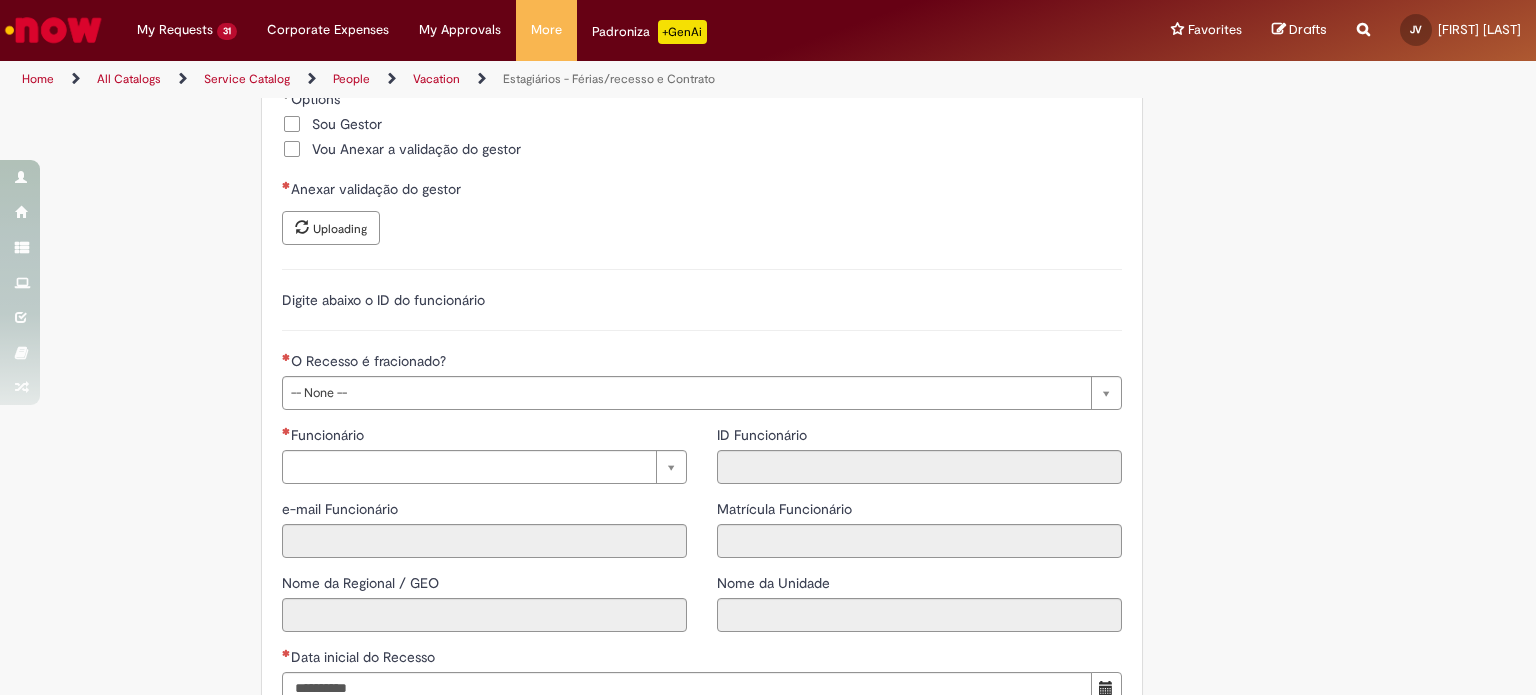 click on "Add to favorites
Estagiários - Férias/recesso e Contrato
Oferta destinada para inclusões/exceções/cancelamentos de recesso de estagiários e para prorrogações de contratos de estagiários.
Use essa oferta para solicitar a prorrogação de um contrato de estagiário (postergar a data final) e para alterar/incluir/cancelar recesso (recesso é conhecido como “férias”) de estagiário.
⚠   ATENÇÃO!!!!  ⚠
Recesso:
O recesso só pode ser solicitado das seguintes formas:
30 dias corridos ou fracionamento 15+15 apenas para contratos de 1 ano ou mais; 15 dias corridos para contratos com término antes menores a 1 ano.
Ao solicitar o recesso fracionado (15+15) já informar as duas datas de início, respeitando que os dias sejam gozados antes da data término do contrato.
Ambas as datas devem estar no e-mail de aprovação do gerente." at bounding box center [768, 75] 